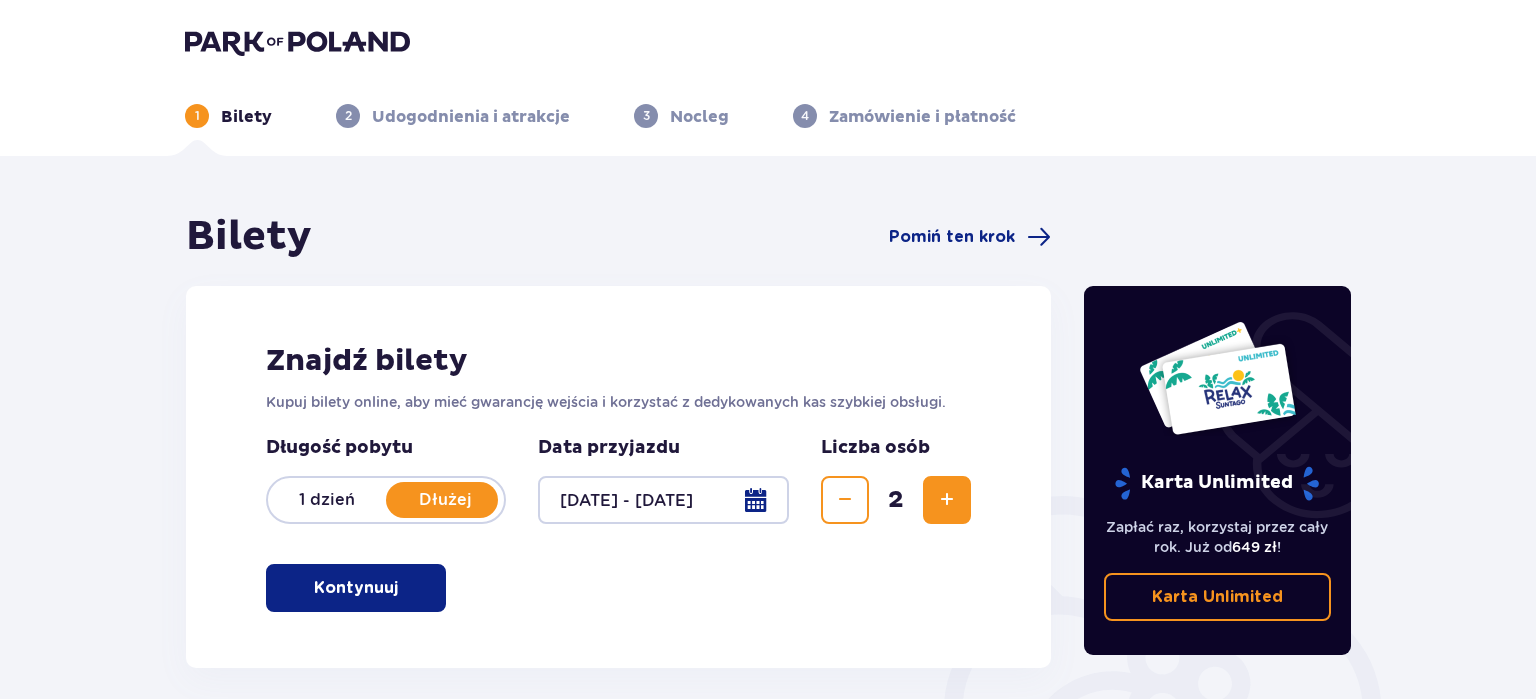 scroll, scrollTop: 0, scrollLeft: 0, axis: both 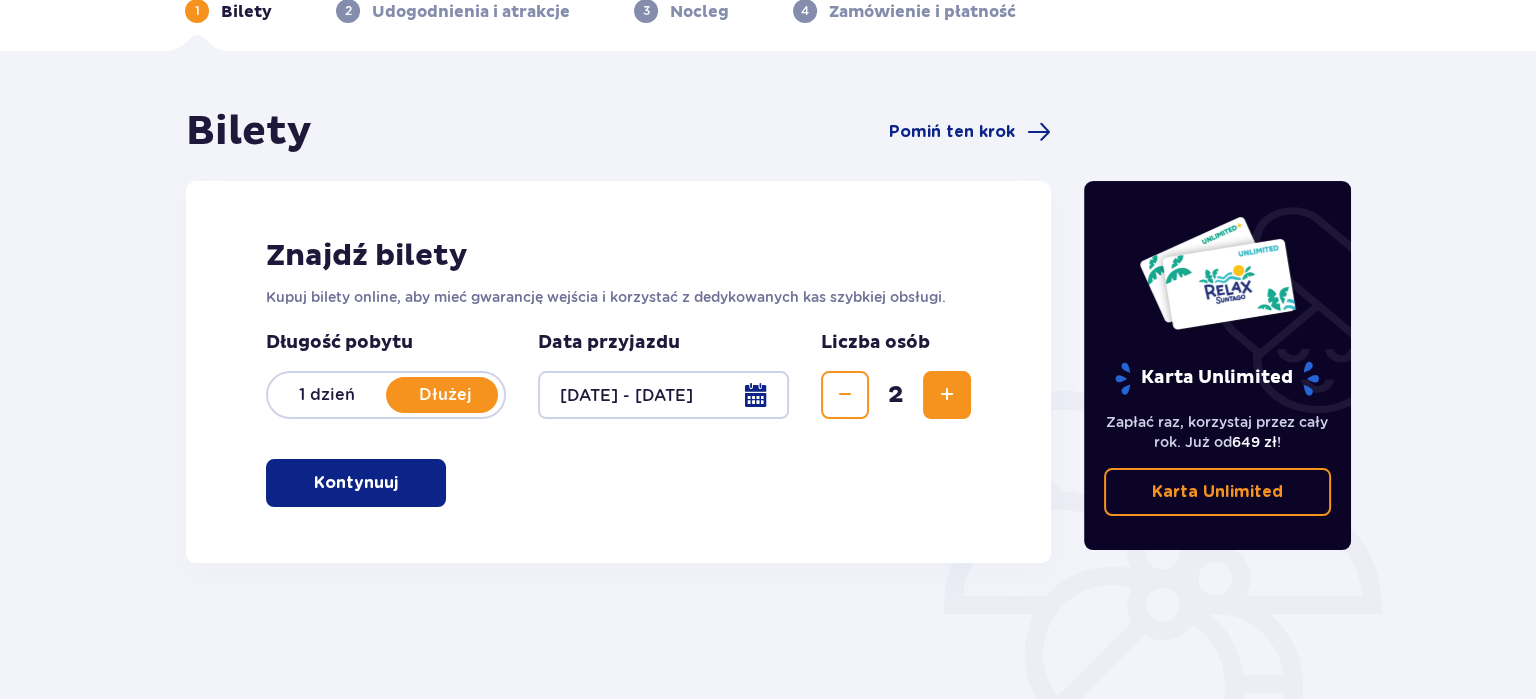 click at bounding box center (663, 395) 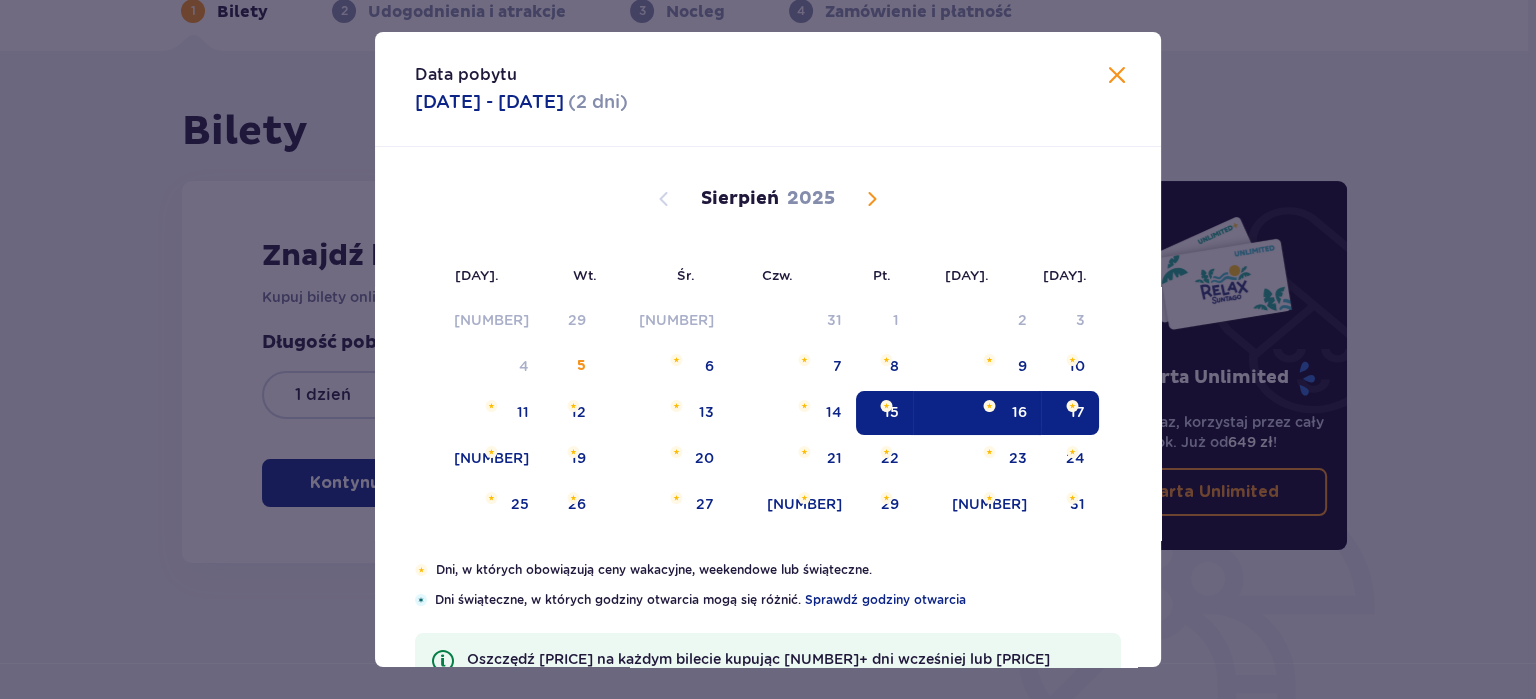 click on "15" at bounding box center (884, 413) 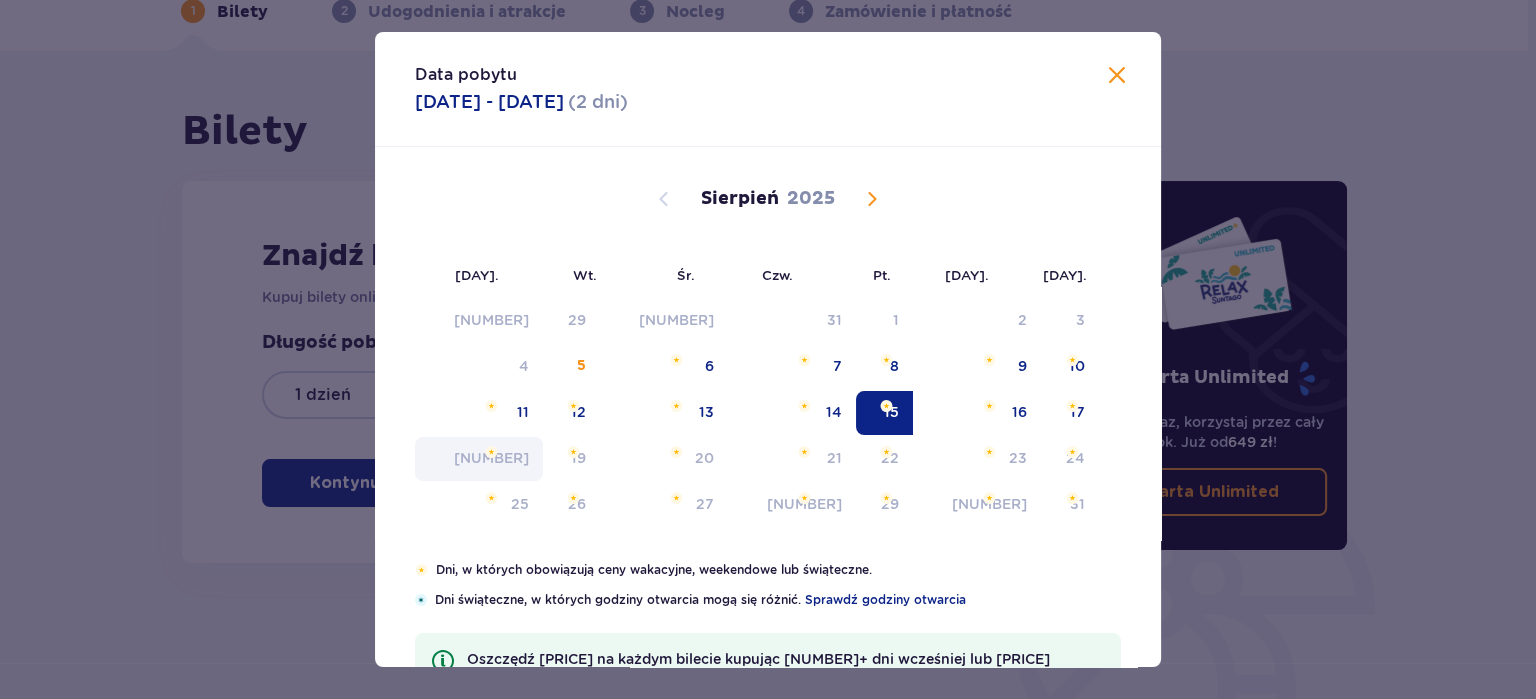 click on "[NUMBER]" at bounding box center [479, 459] 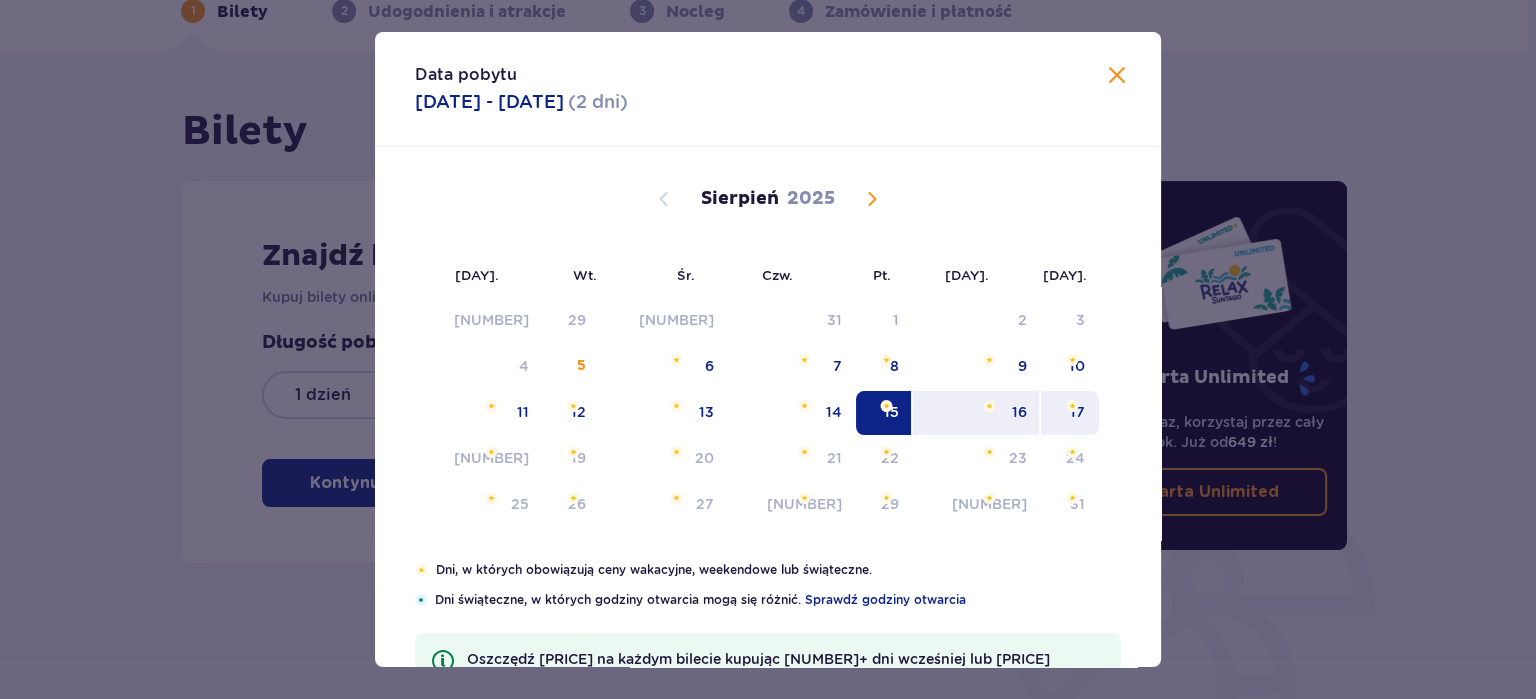click on "17" at bounding box center [1070, 413] 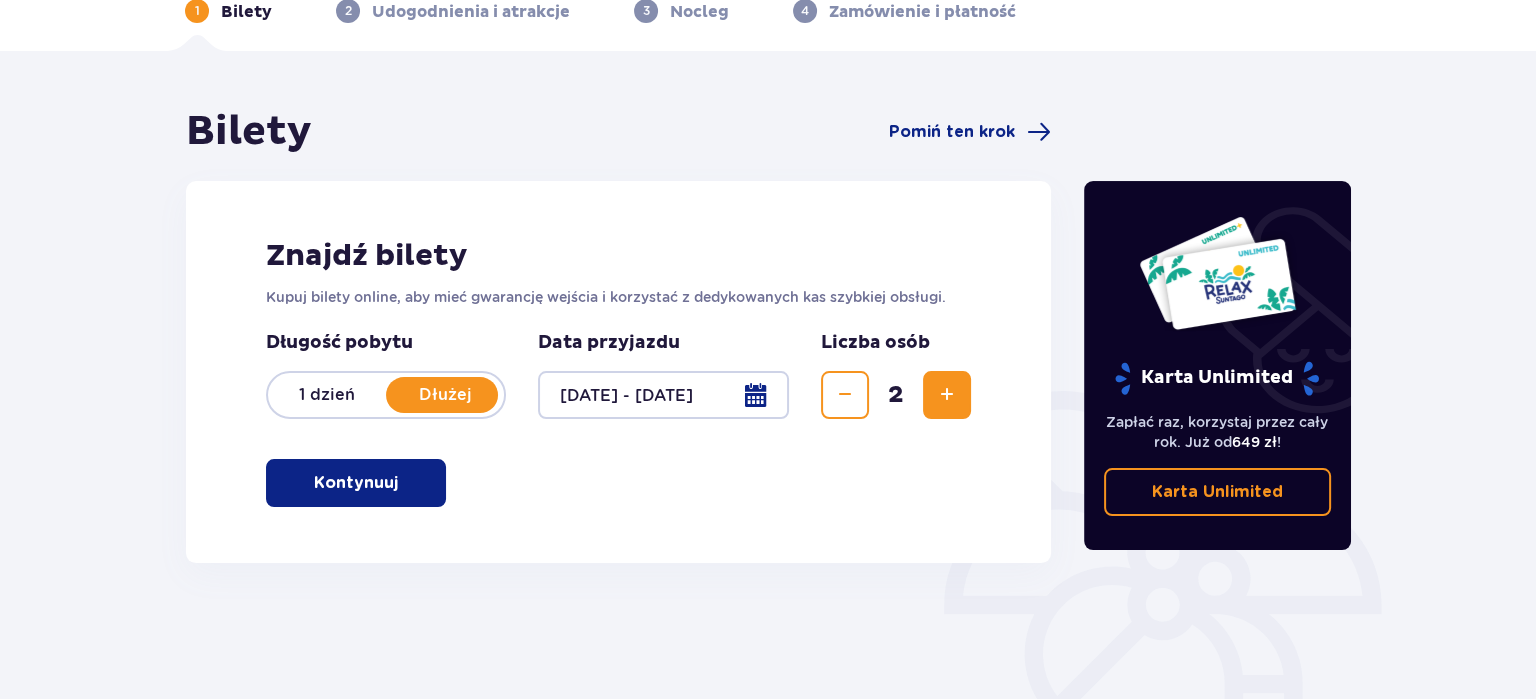 click on "Kontynuuj" at bounding box center [356, 483] 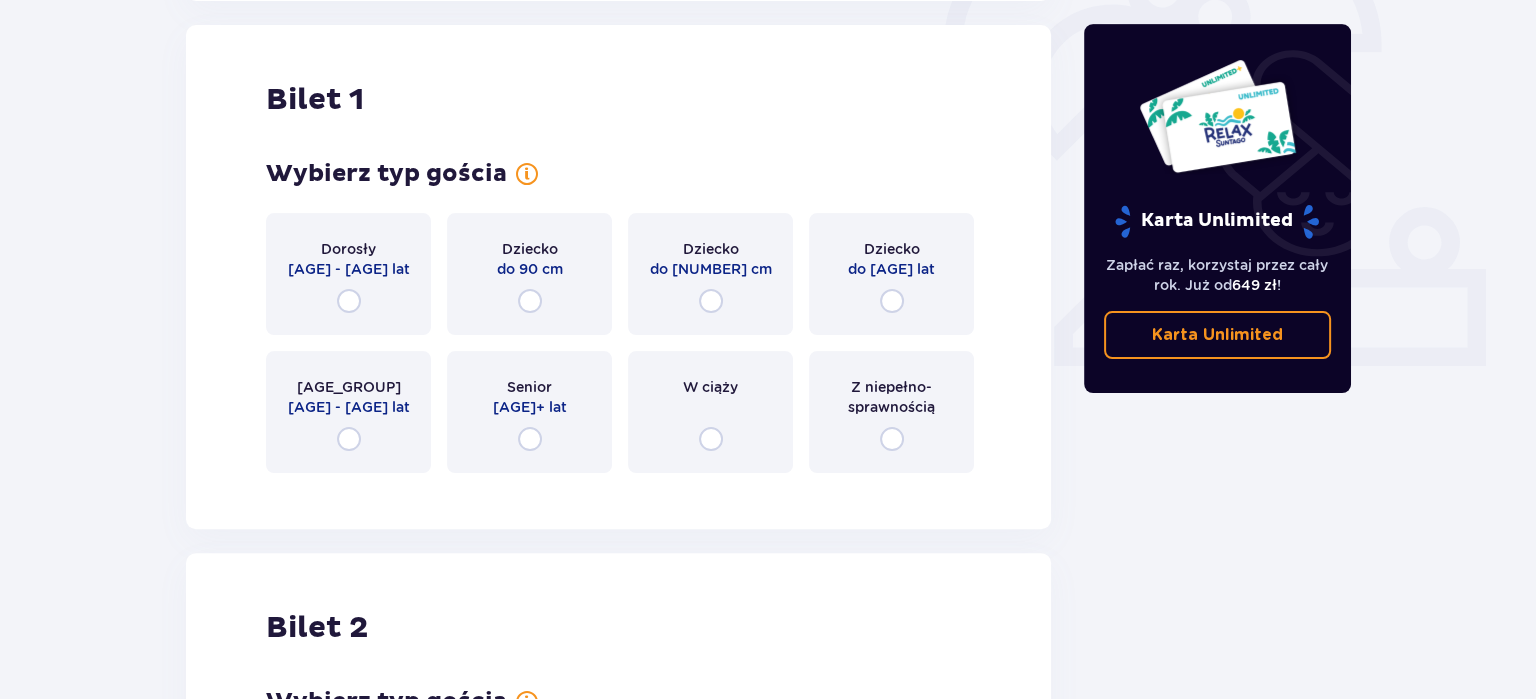 scroll, scrollTop: 668, scrollLeft: 0, axis: vertical 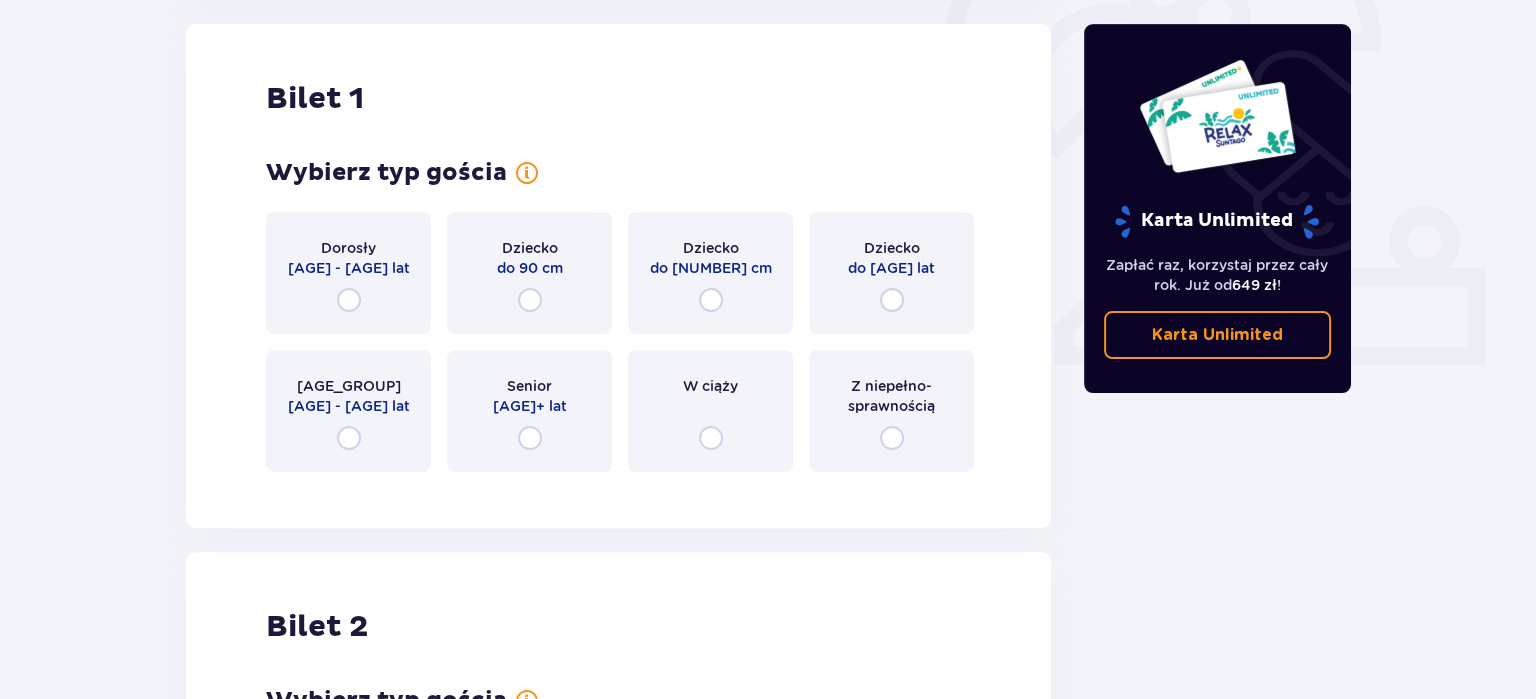 click on "Dorosły [AGE] - [AGE] lat" at bounding box center [348, 273] 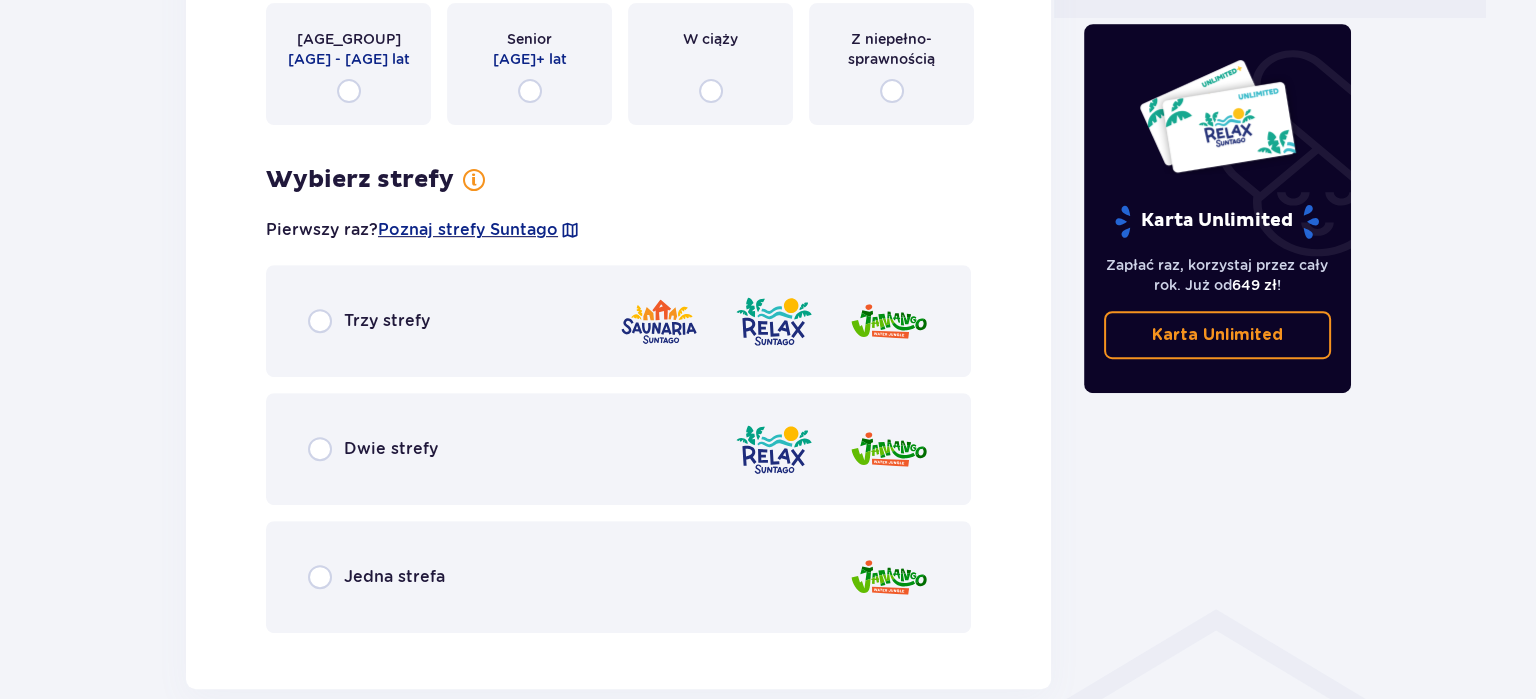 scroll, scrollTop: 1051, scrollLeft: 0, axis: vertical 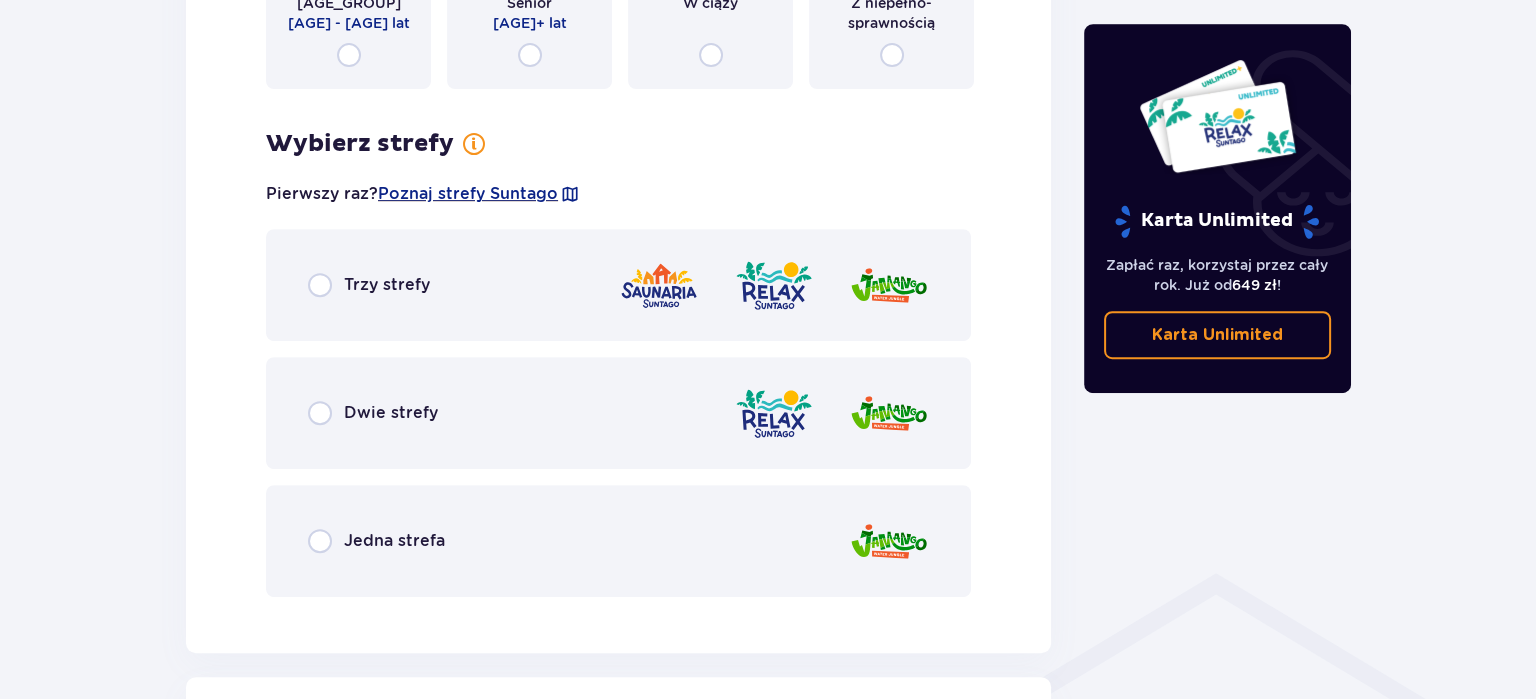 click on "Trzy strefy" at bounding box center (369, 285) 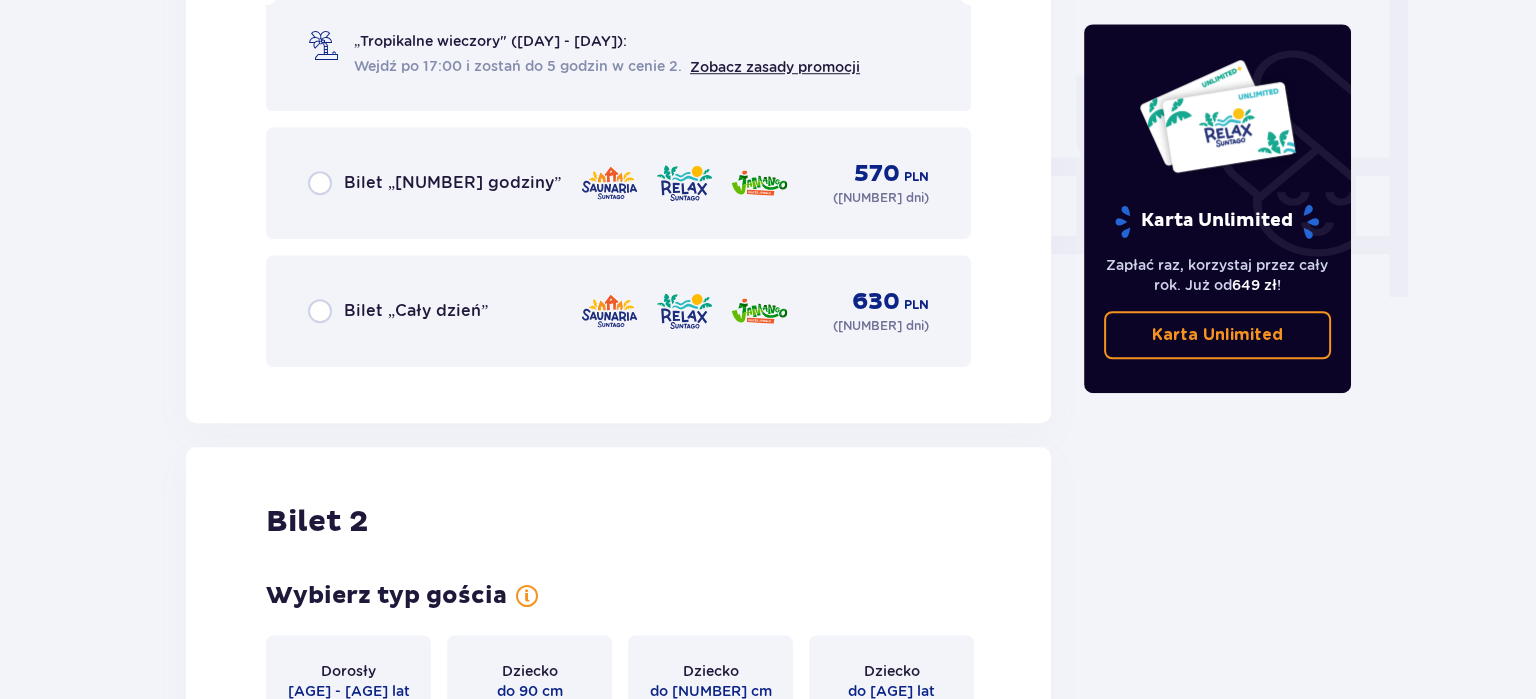 scroll, scrollTop: 1874, scrollLeft: 0, axis: vertical 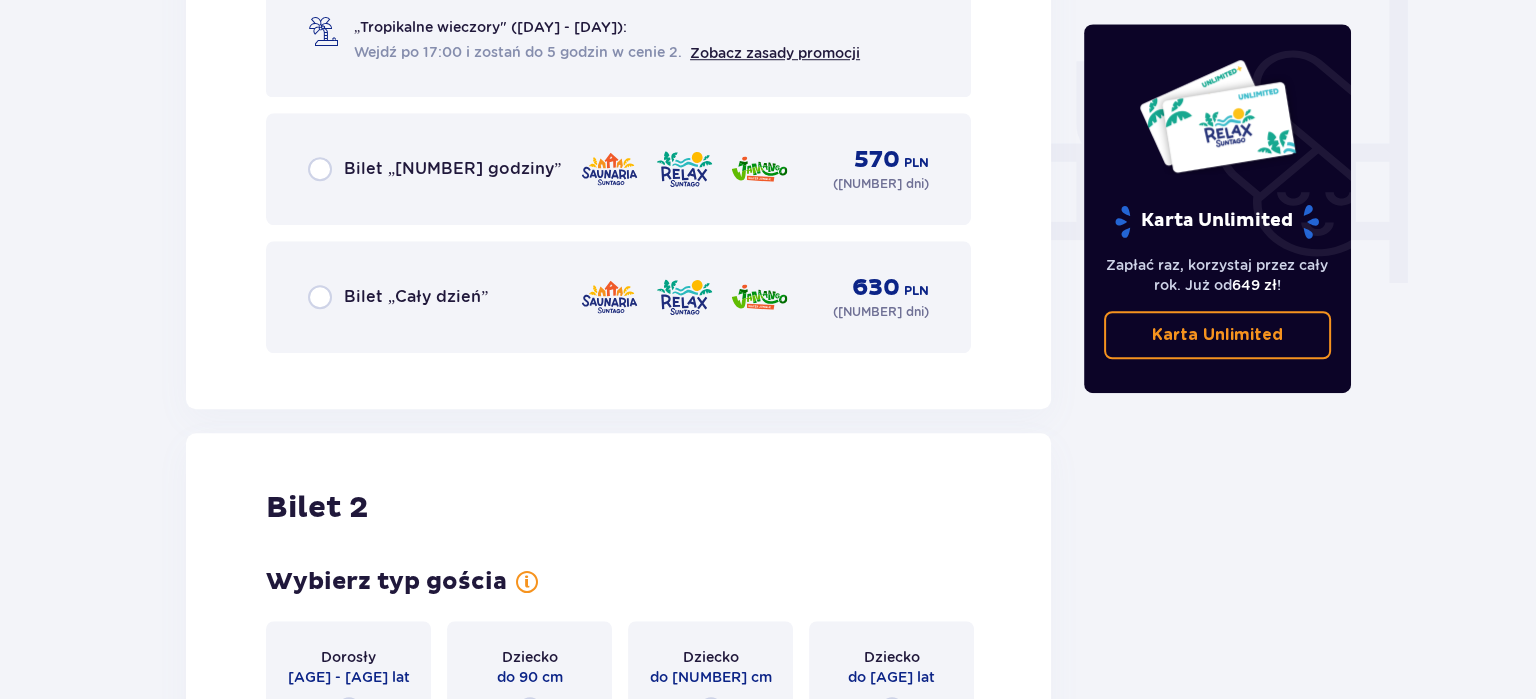 click on "Bilet „Cały dzień” [PRICE] ( [NUMBER] dni )" at bounding box center [618, 297] 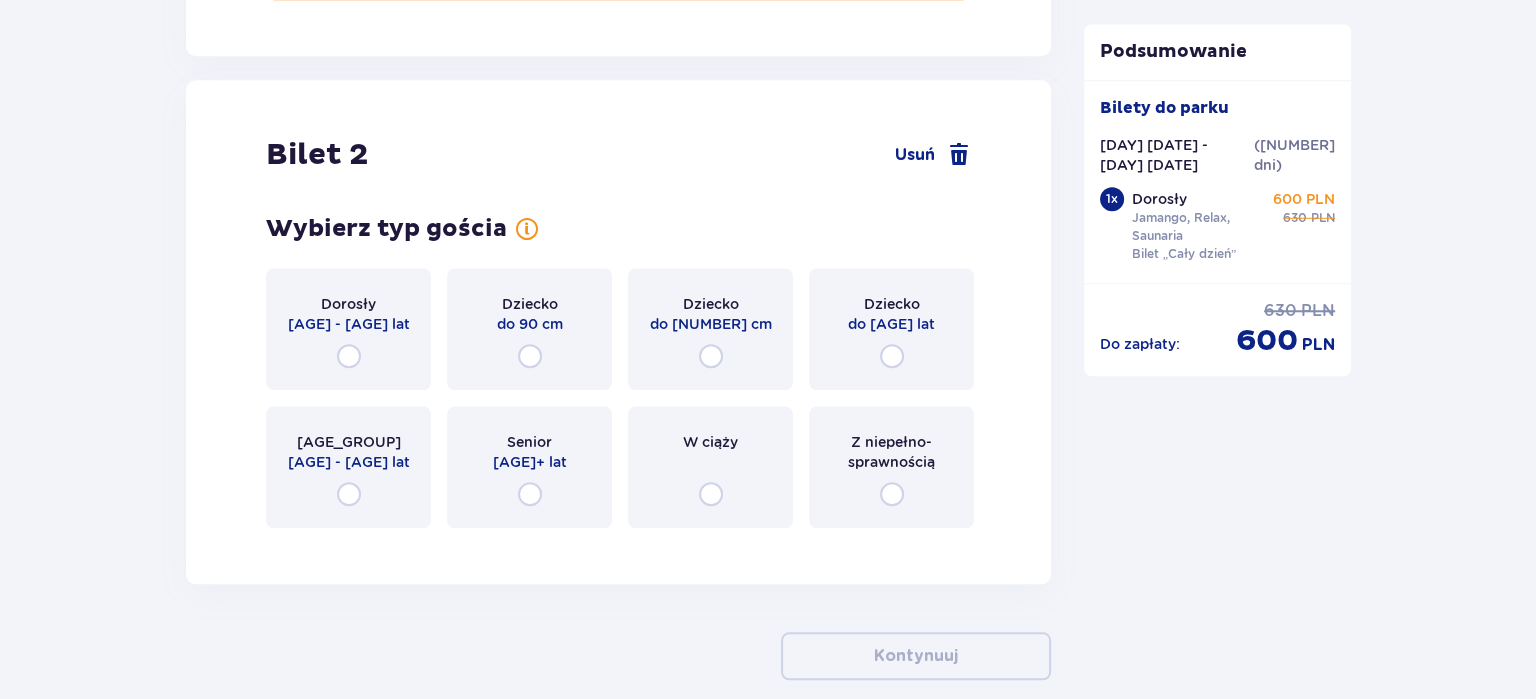 scroll, scrollTop: 2282, scrollLeft: 0, axis: vertical 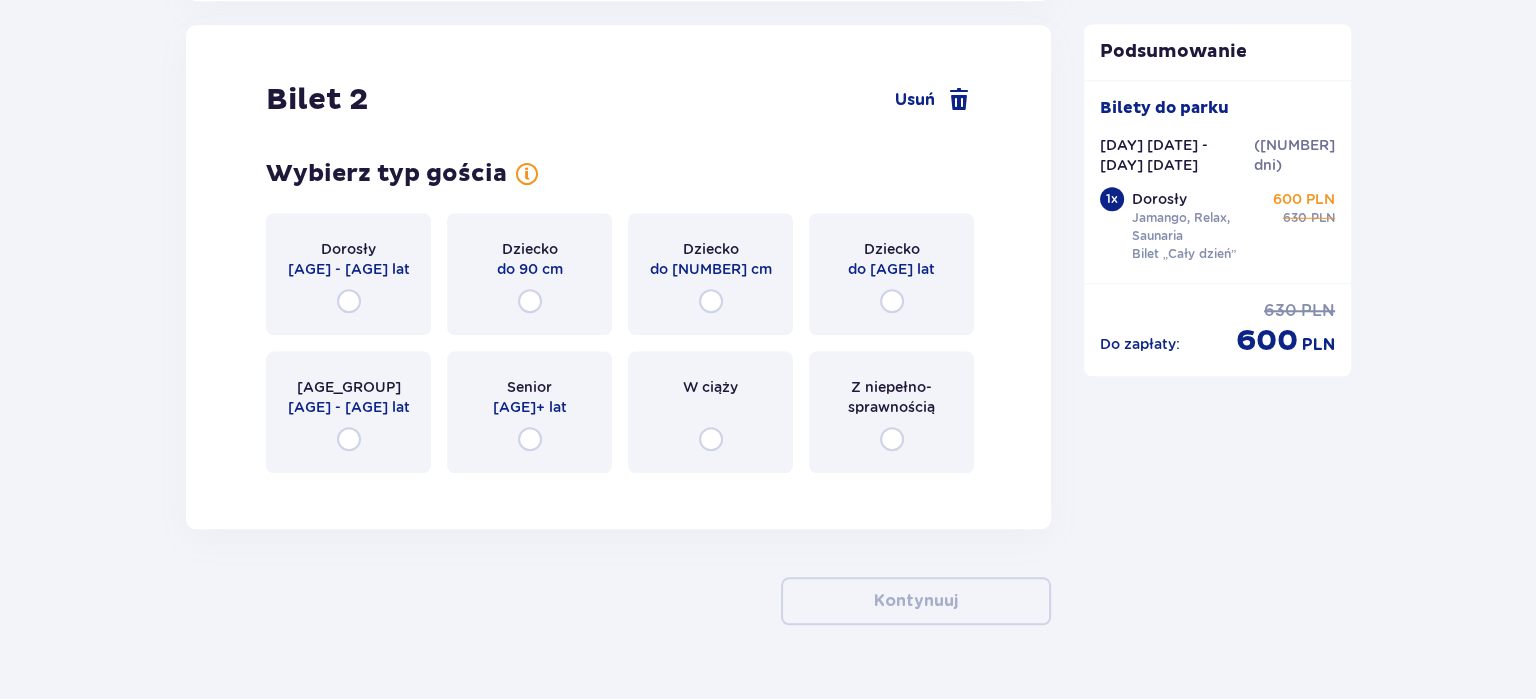 click on "Dorosły [AGE] - [AGE] lat" at bounding box center [348, 274] 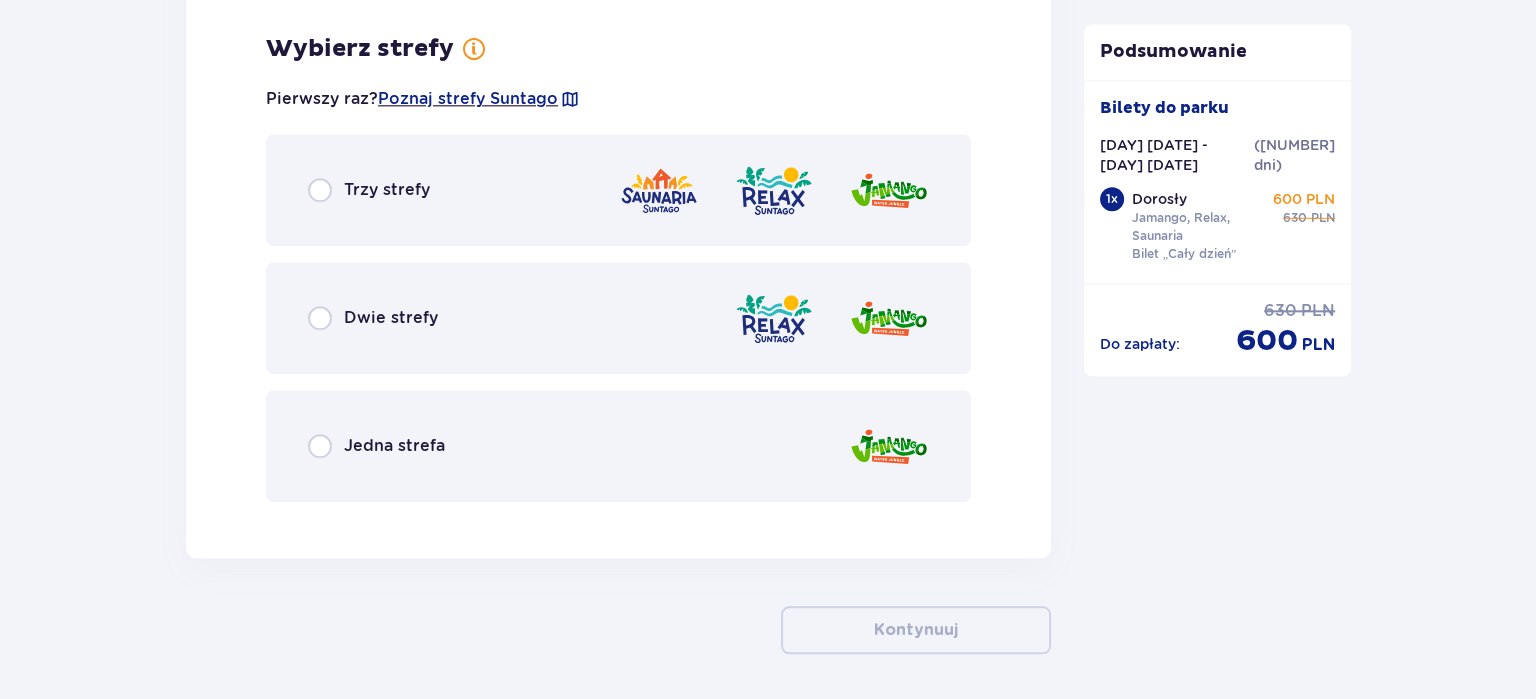 scroll, scrollTop: 2770, scrollLeft: 0, axis: vertical 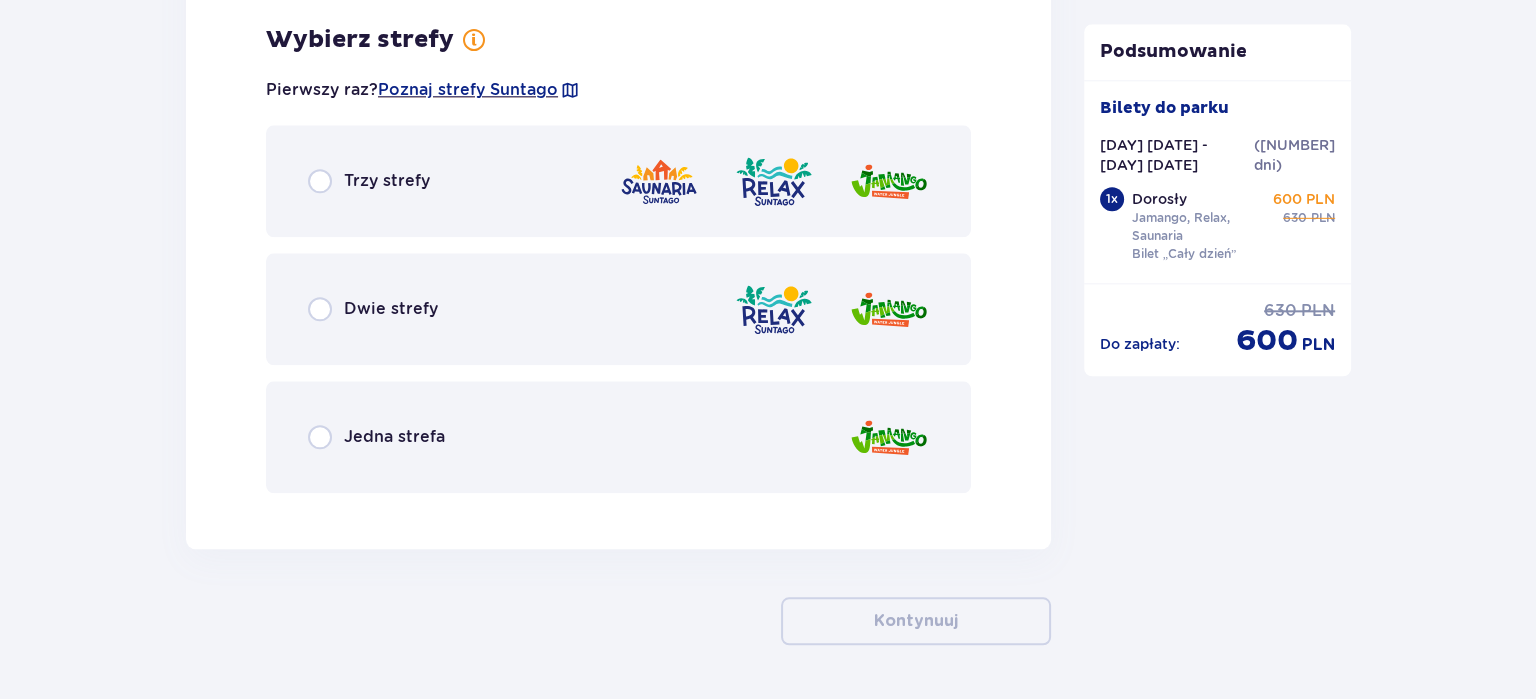 click on "Trzy strefy" at bounding box center [618, 181] 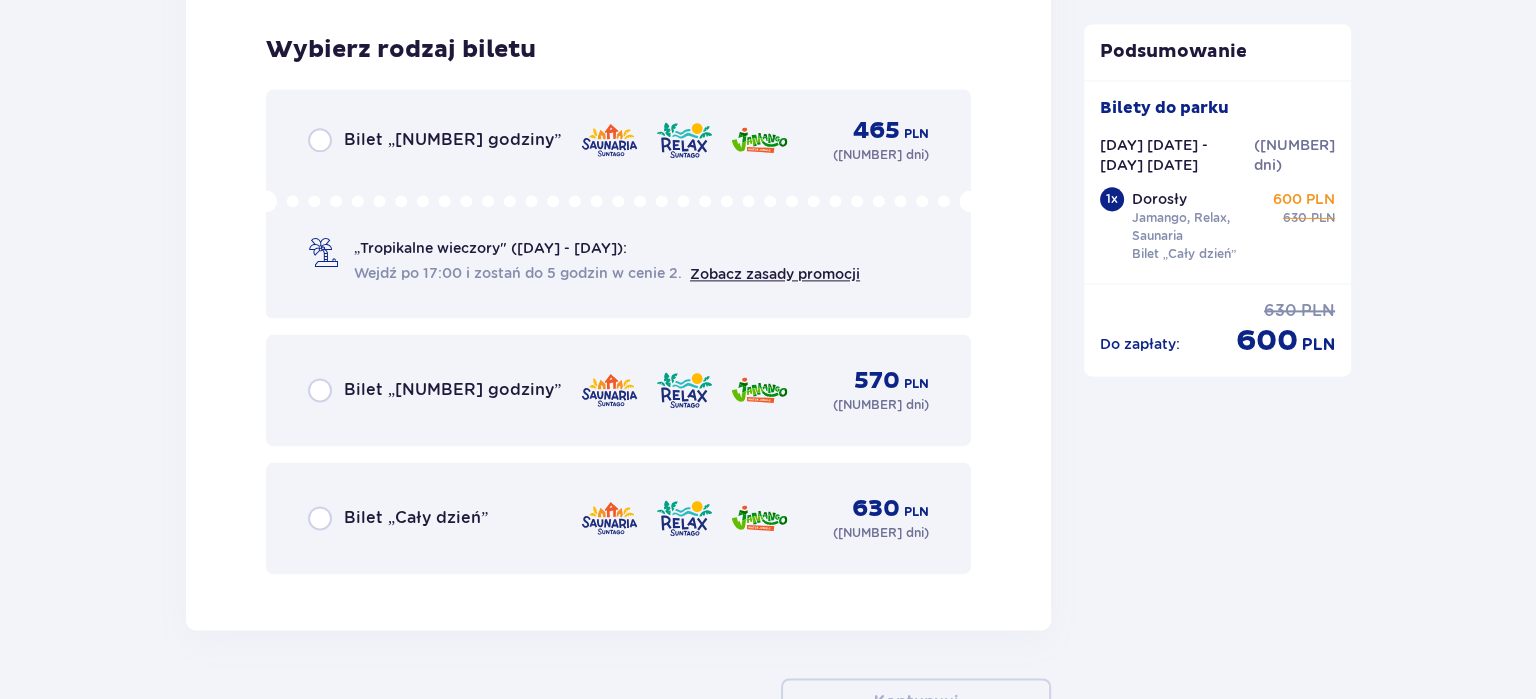 scroll, scrollTop: 3278, scrollLeft: 0, axis: vertical 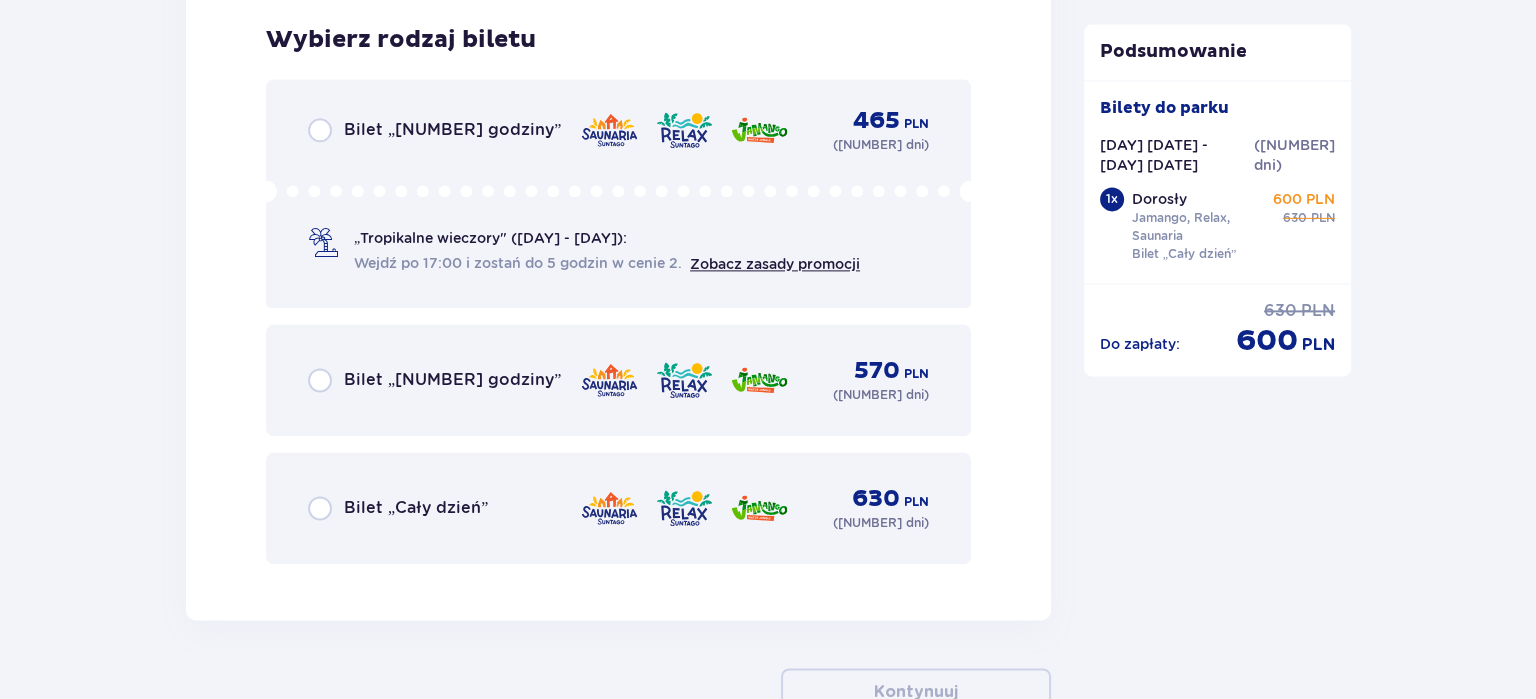 click on "Bilet „Cały dzień”" at bounding box center [416, 508] 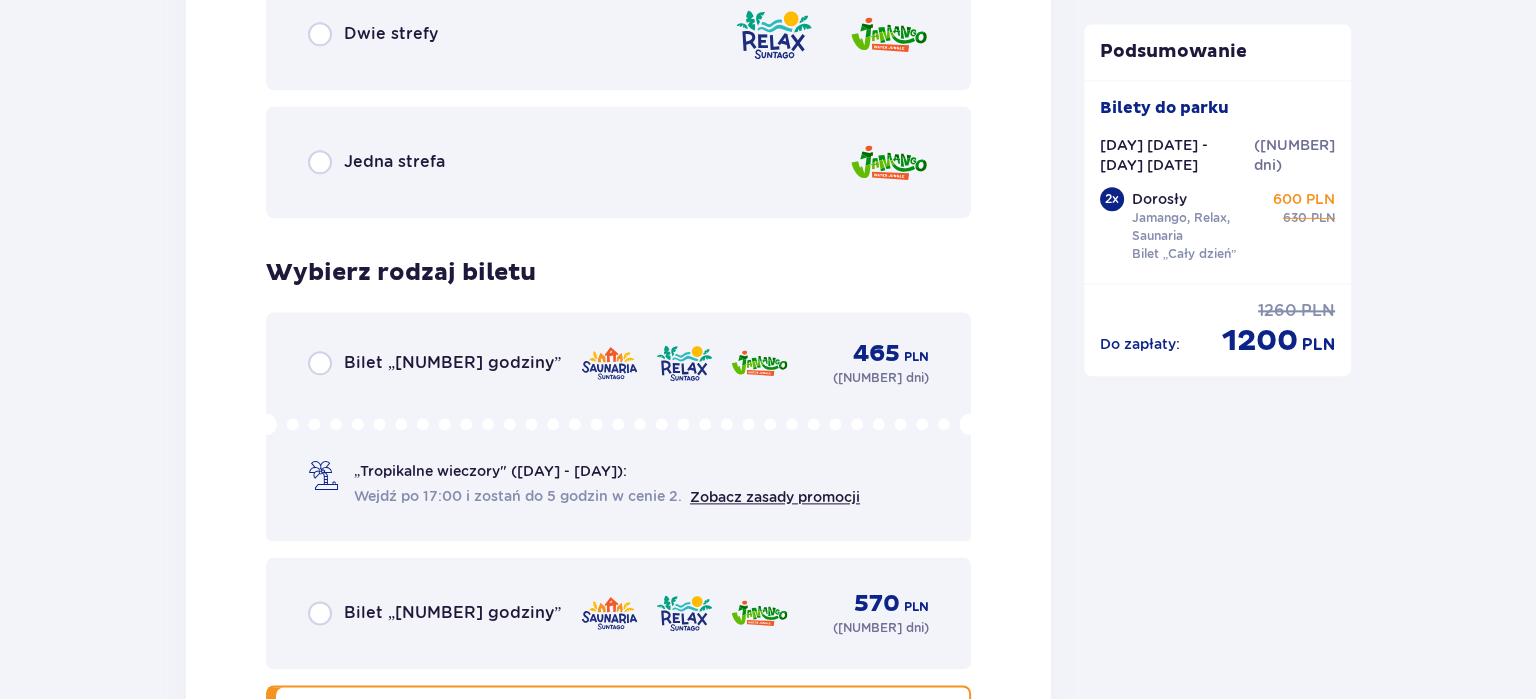 scroll, scrollTop: 3617, scrollLeft: 0, axis: vertical 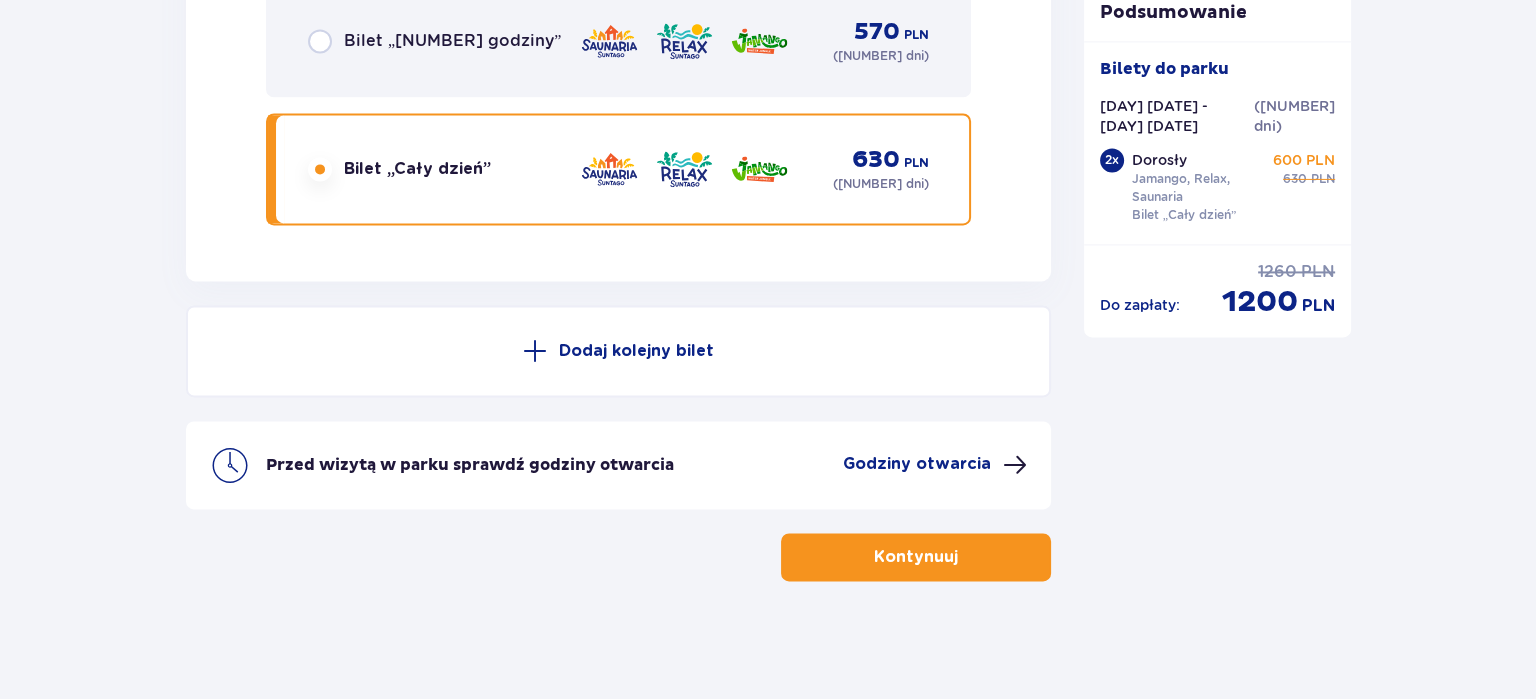 click on "Kontynuuj" at bounding box center [916, 557] 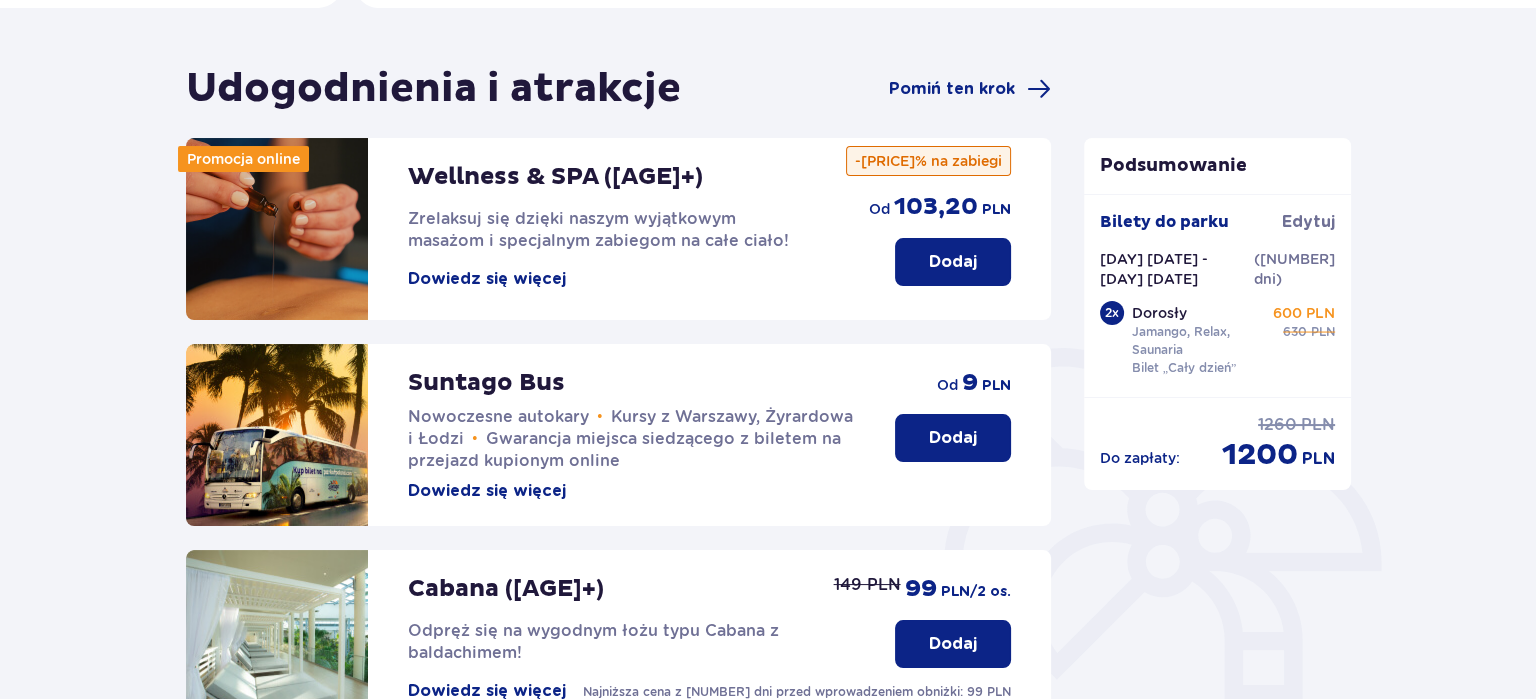 scroll, scrollTop: 132, scrollLeft: 0, axis: vertical 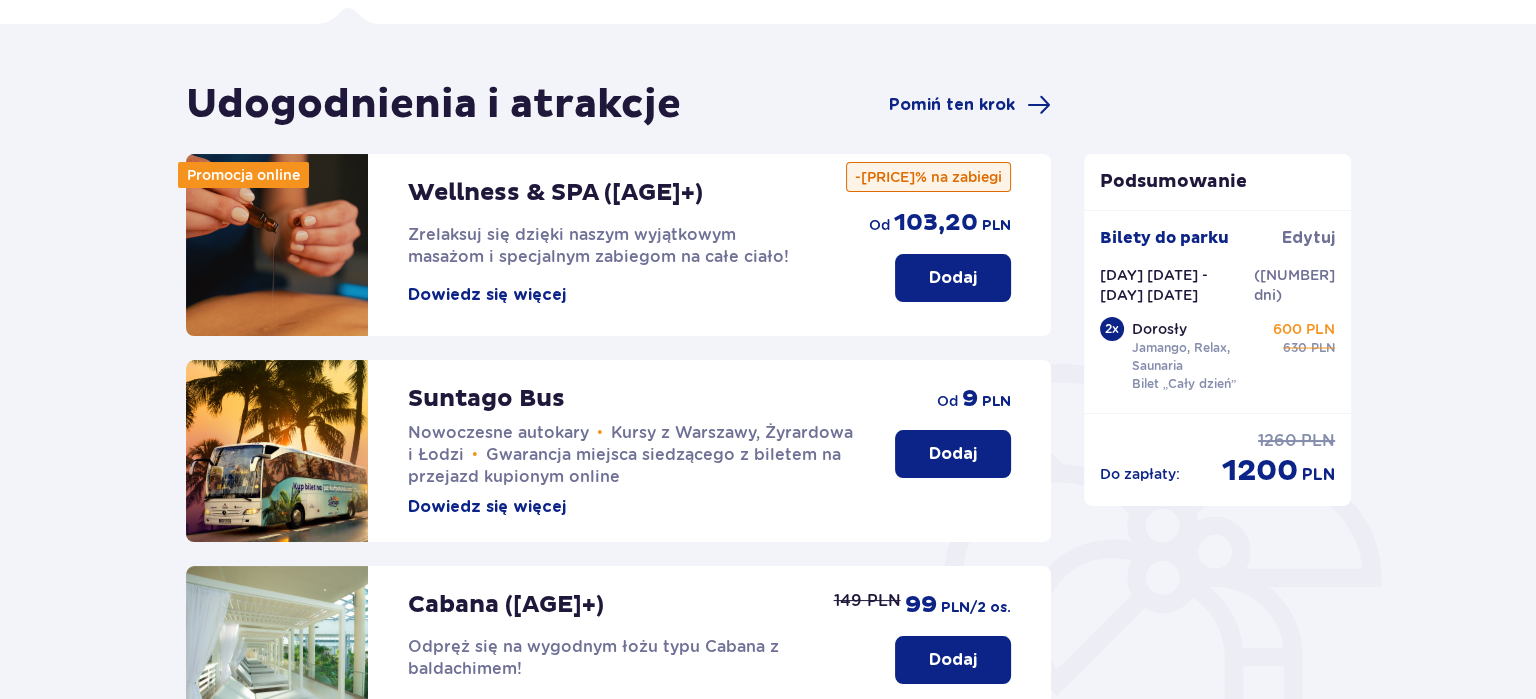 click on "Dowiedz się więcej" at bounding box center [487, 295] 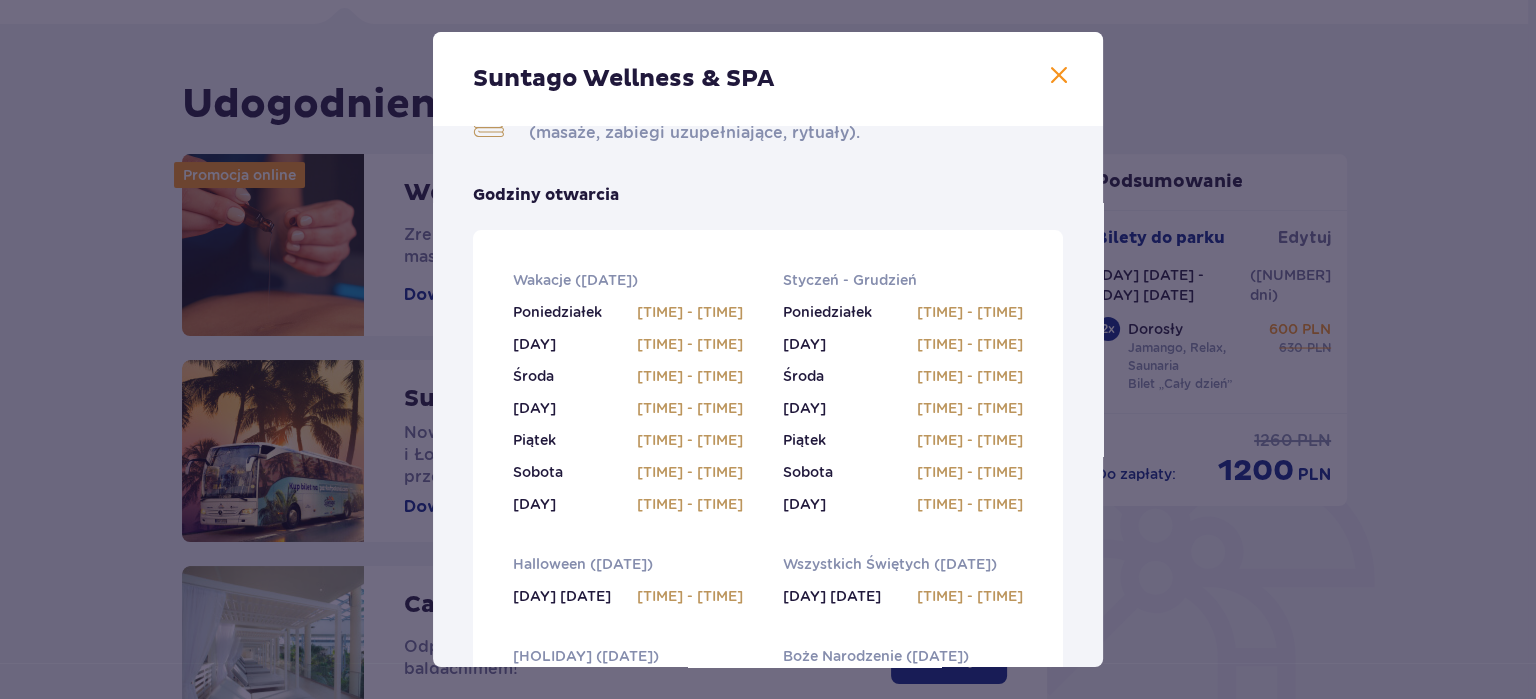scroll, scrollTop: 345, scrollLeft: 0, axis: vertical 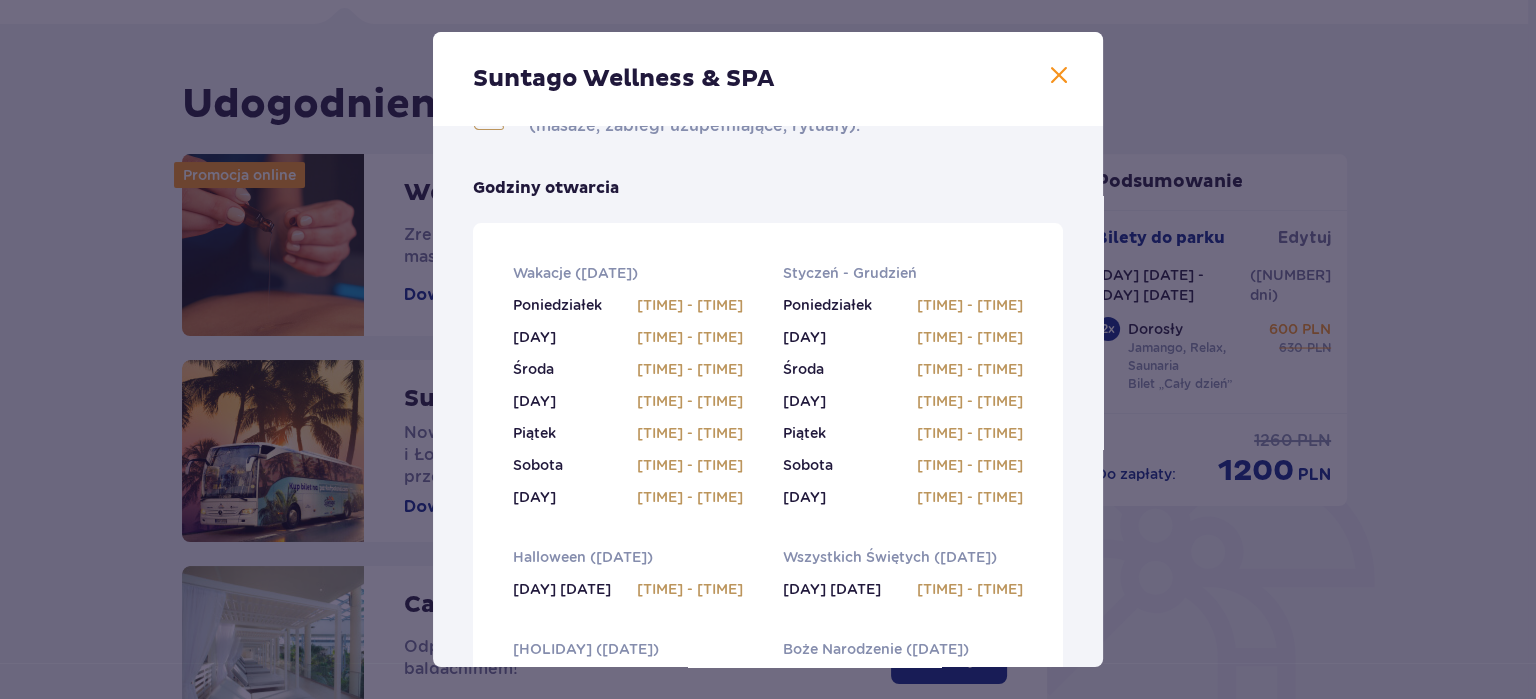 click at bounding box center [1059, 76] 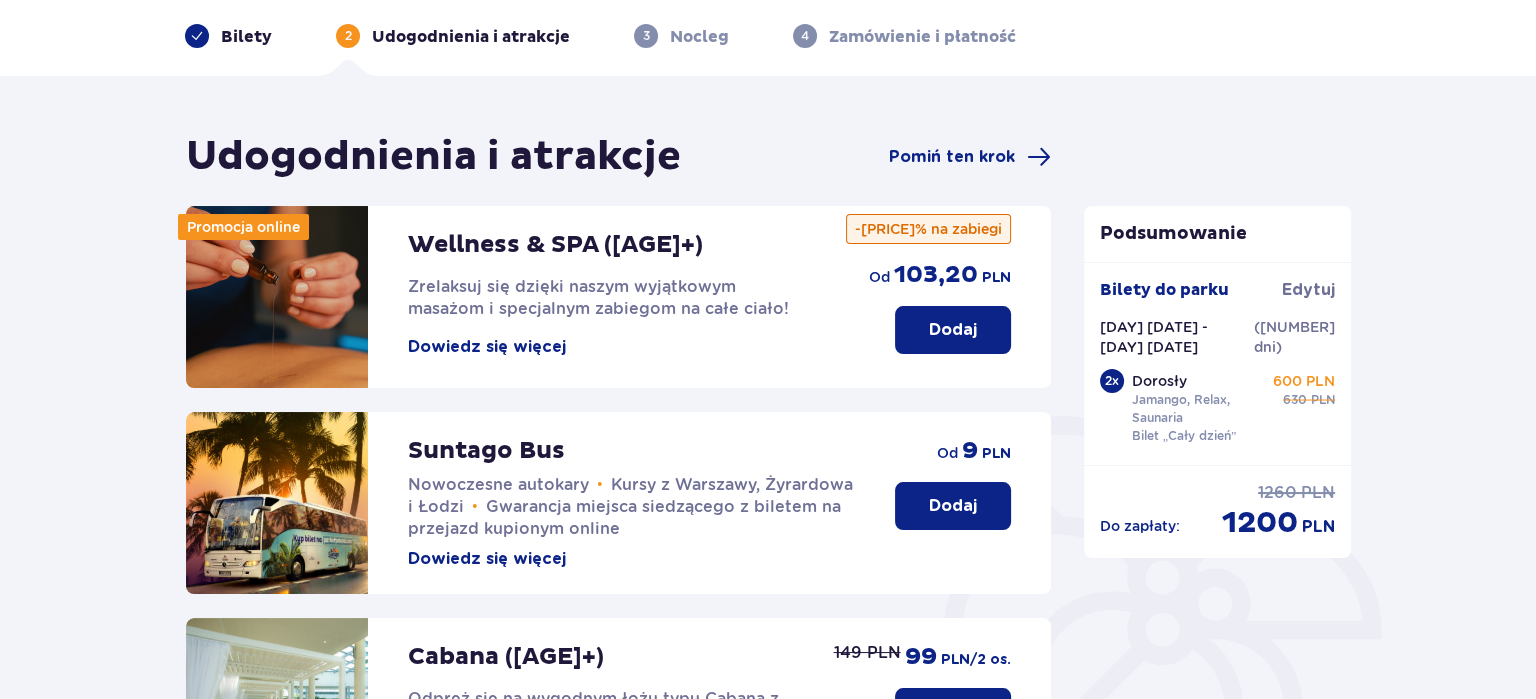 scroll, scrollTop: 0, scrollLeft: 0, axis: both 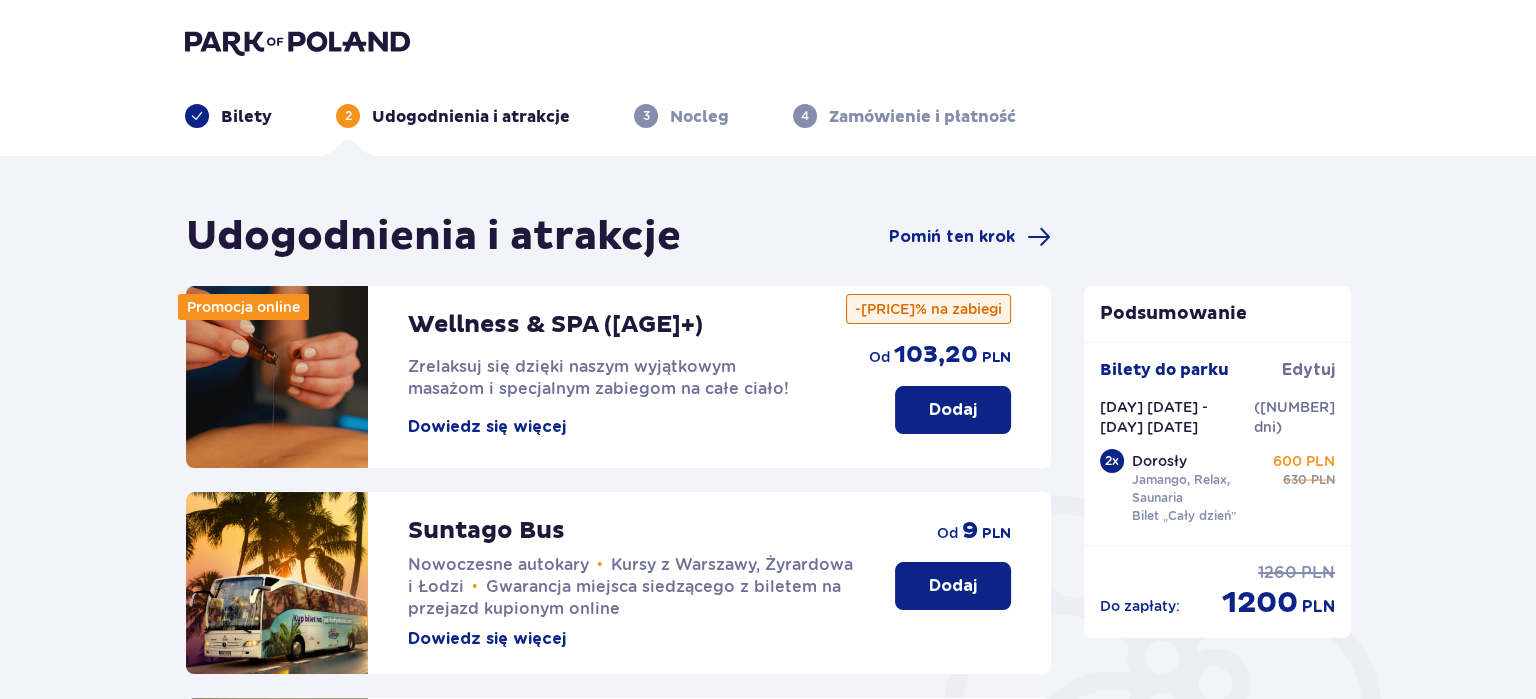 click on "Nocleg" at bounding box center (681, 116) 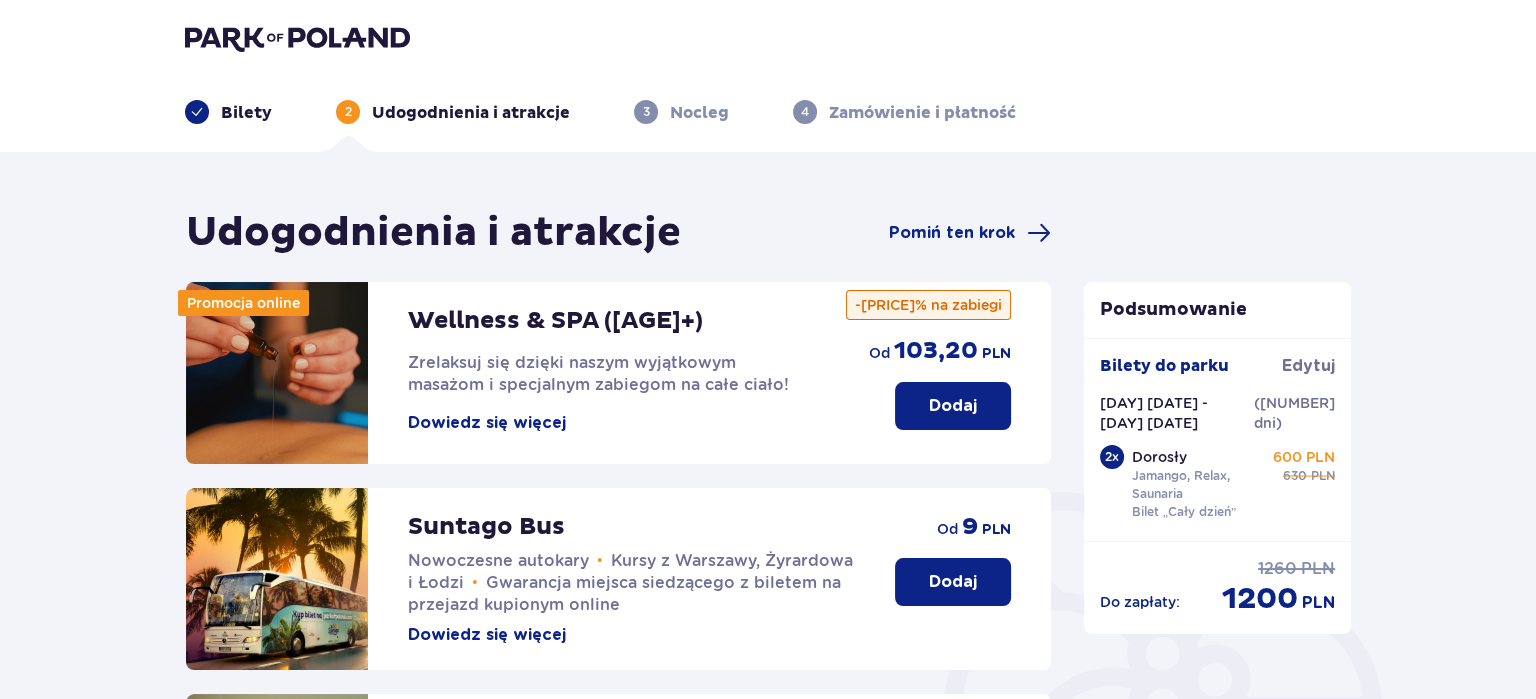 scroll, scrollTop: 0, scrollLeft: 0, axis: both 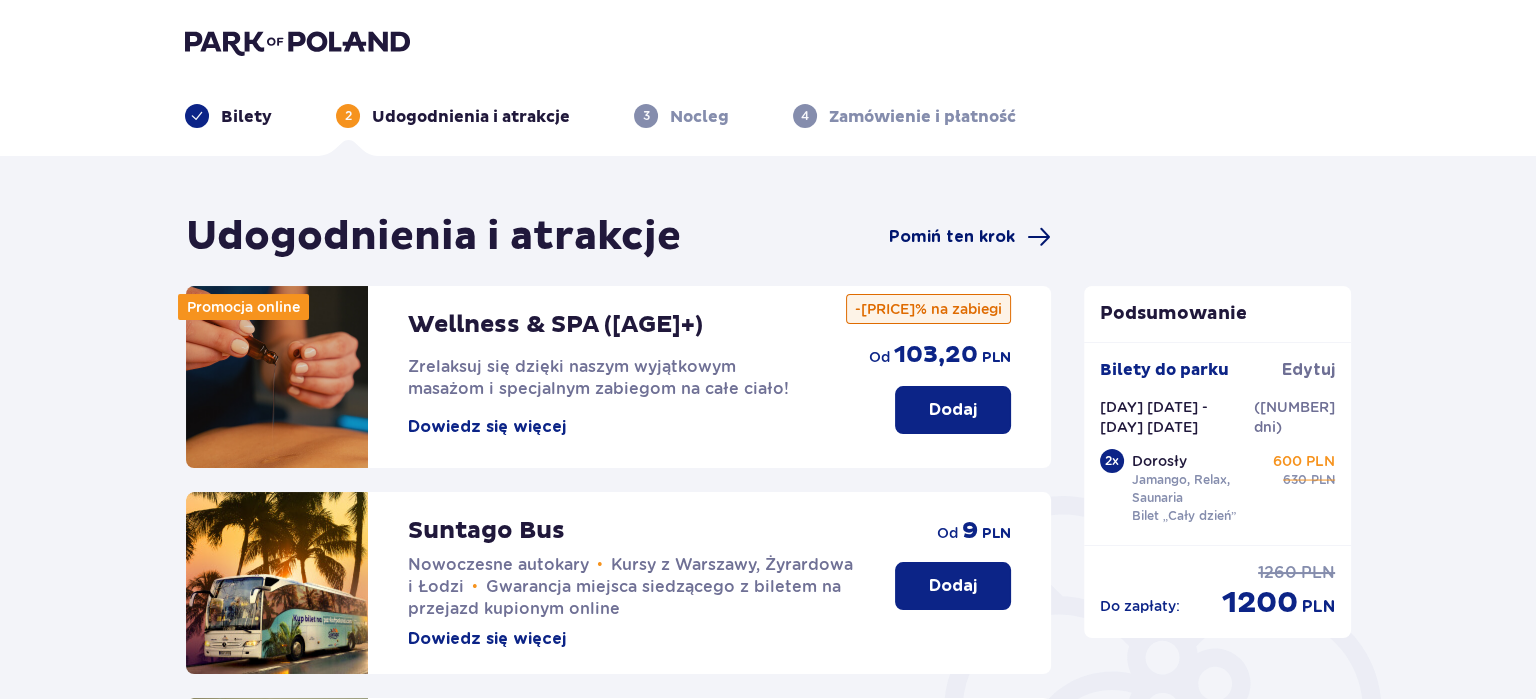 click on "Pomiń ten krok" at bounding box center [952, 237] 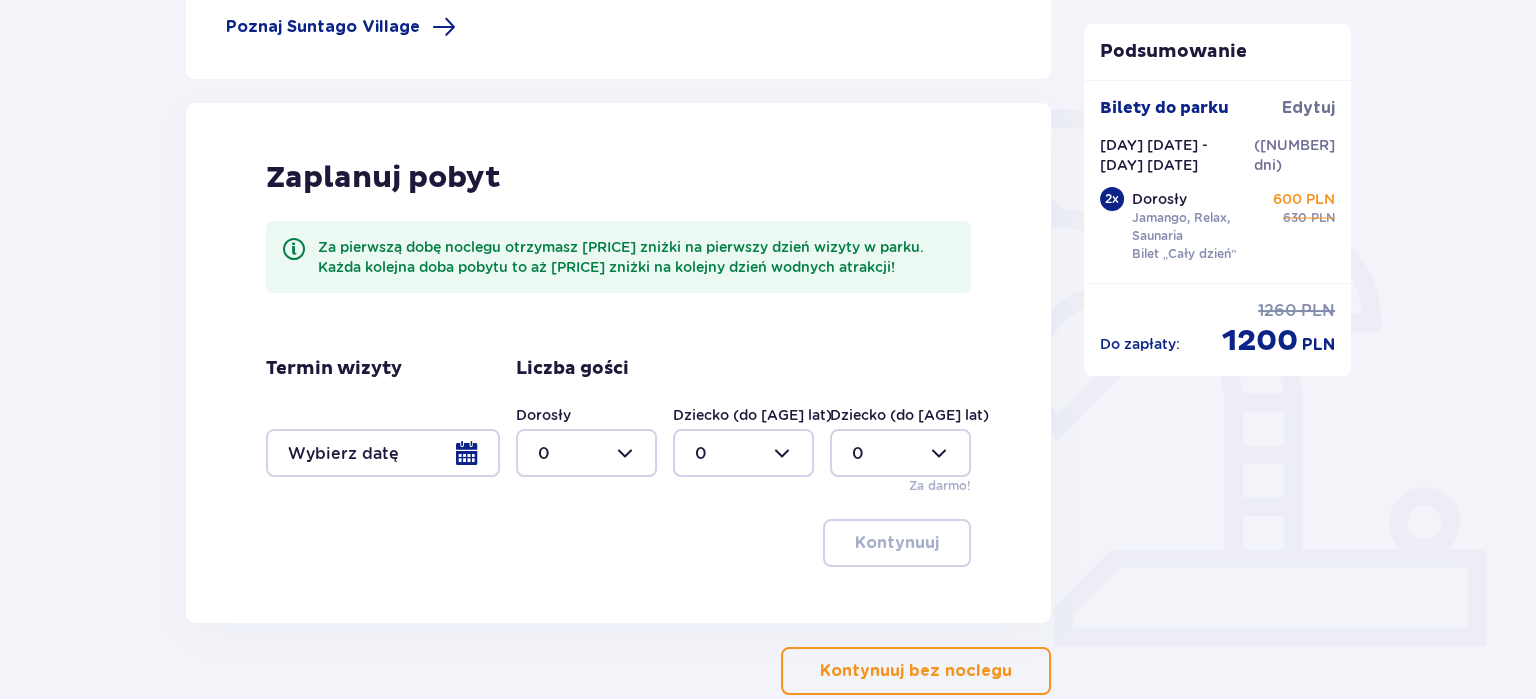 scroll, scrollTop: 420, scrollLeft: 0, axis: vertical 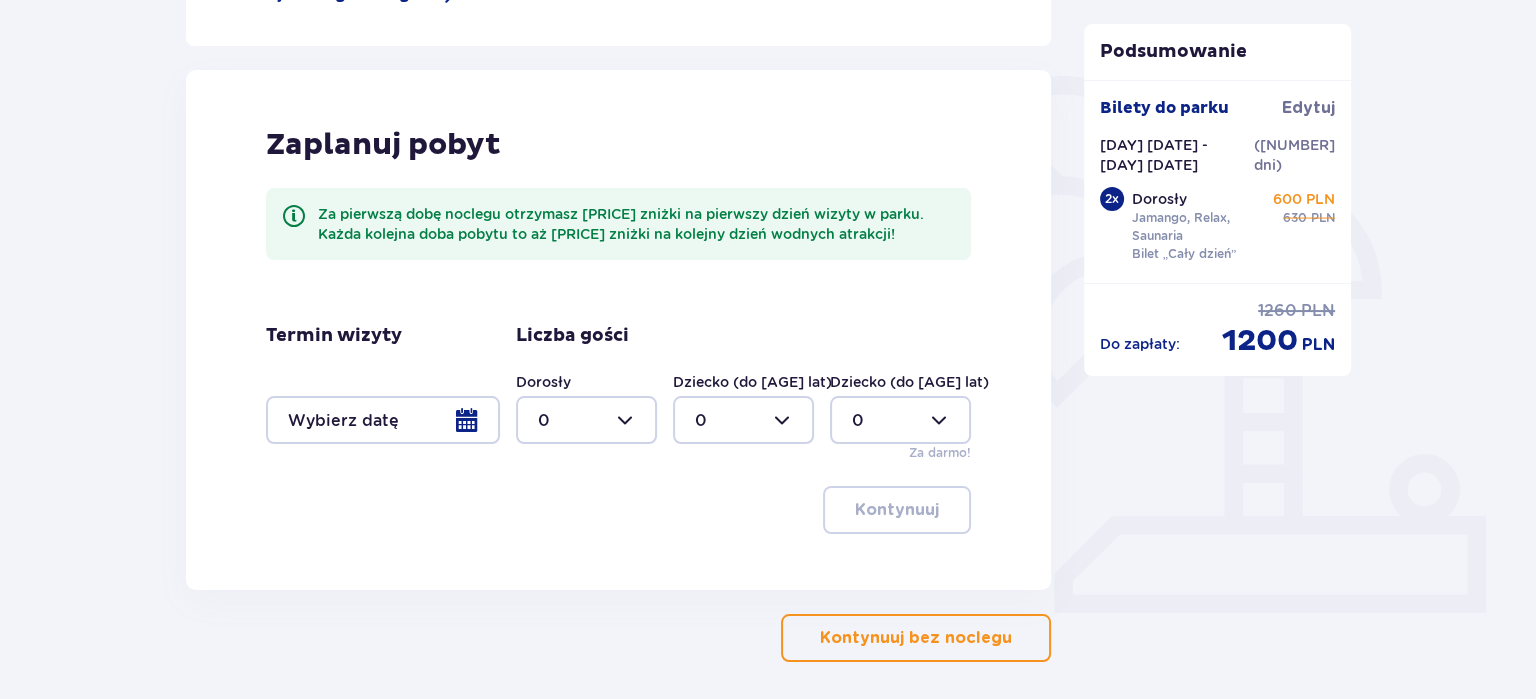 click at bounding box center [383, 420] 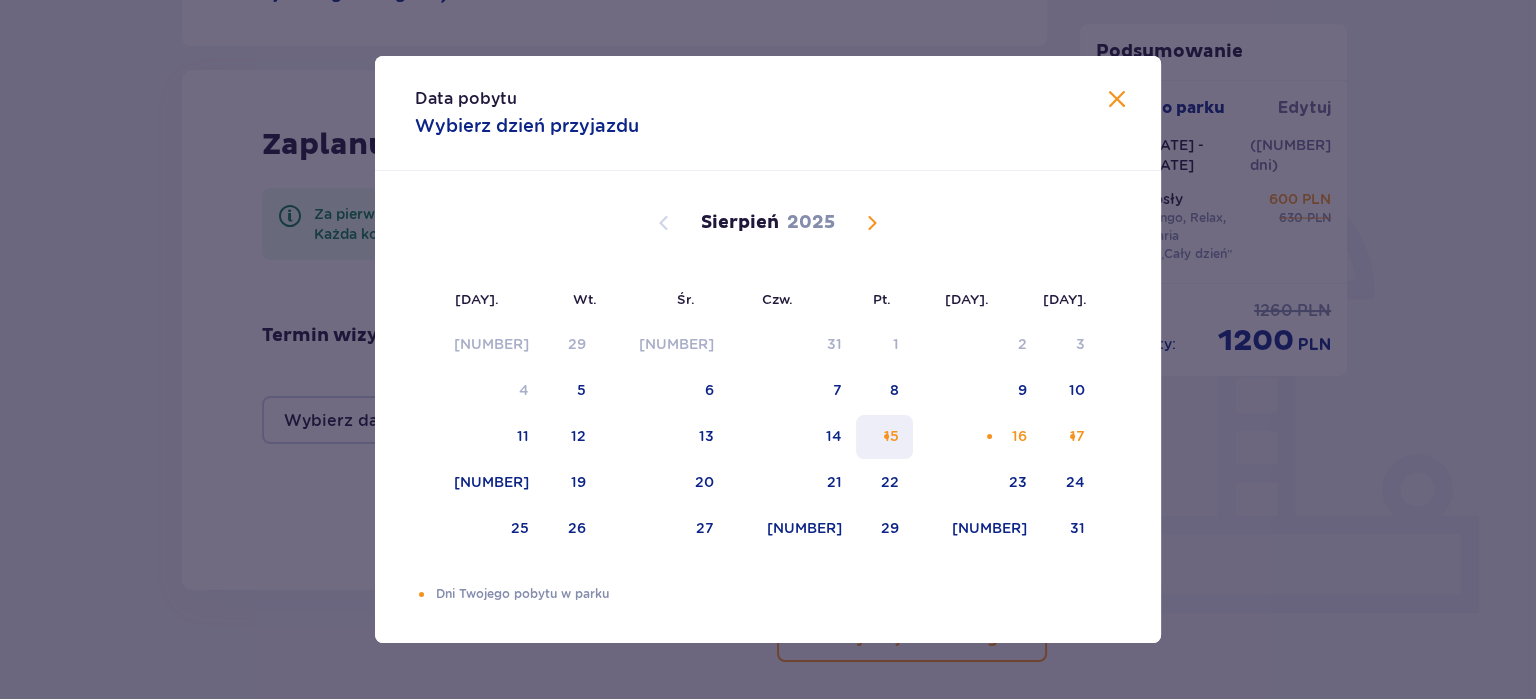 click at bounding box center (886, 436) 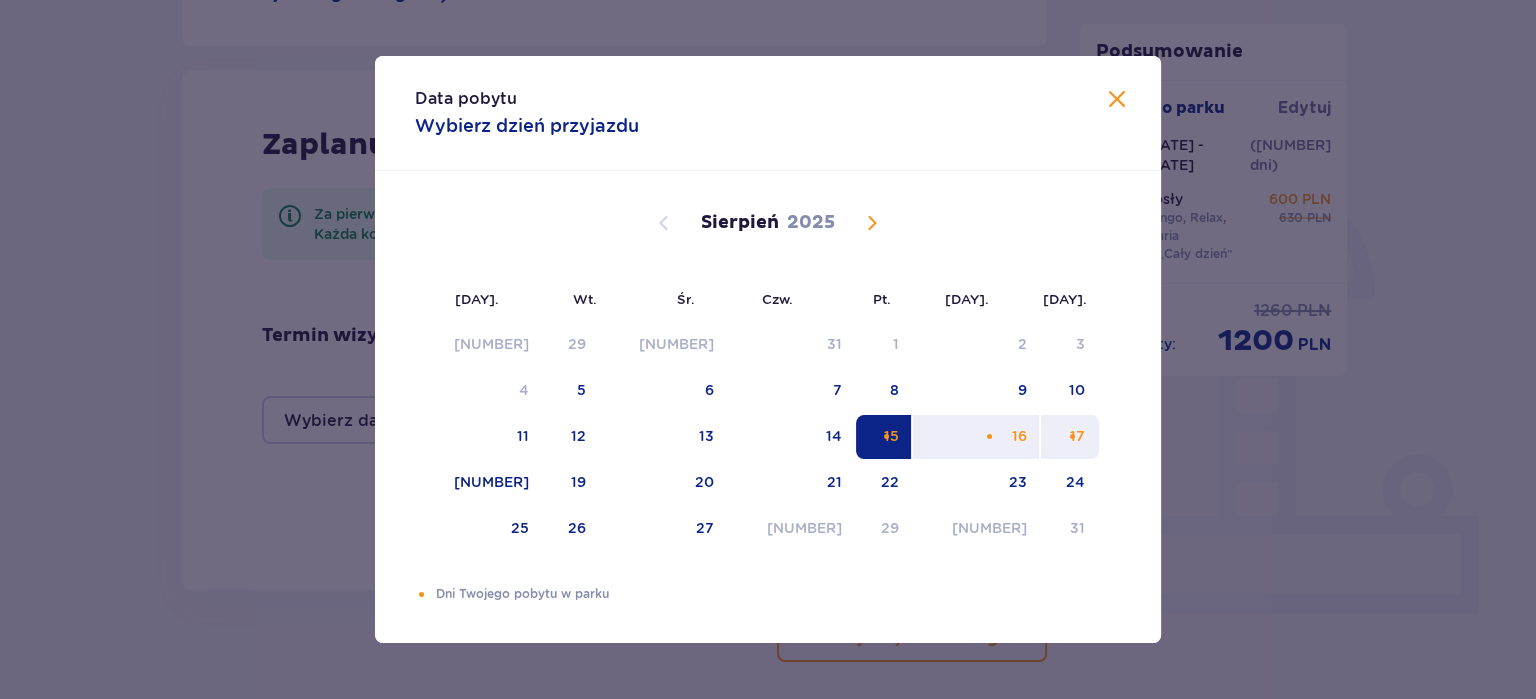 click on "17" at bounding box center (1070, 437) 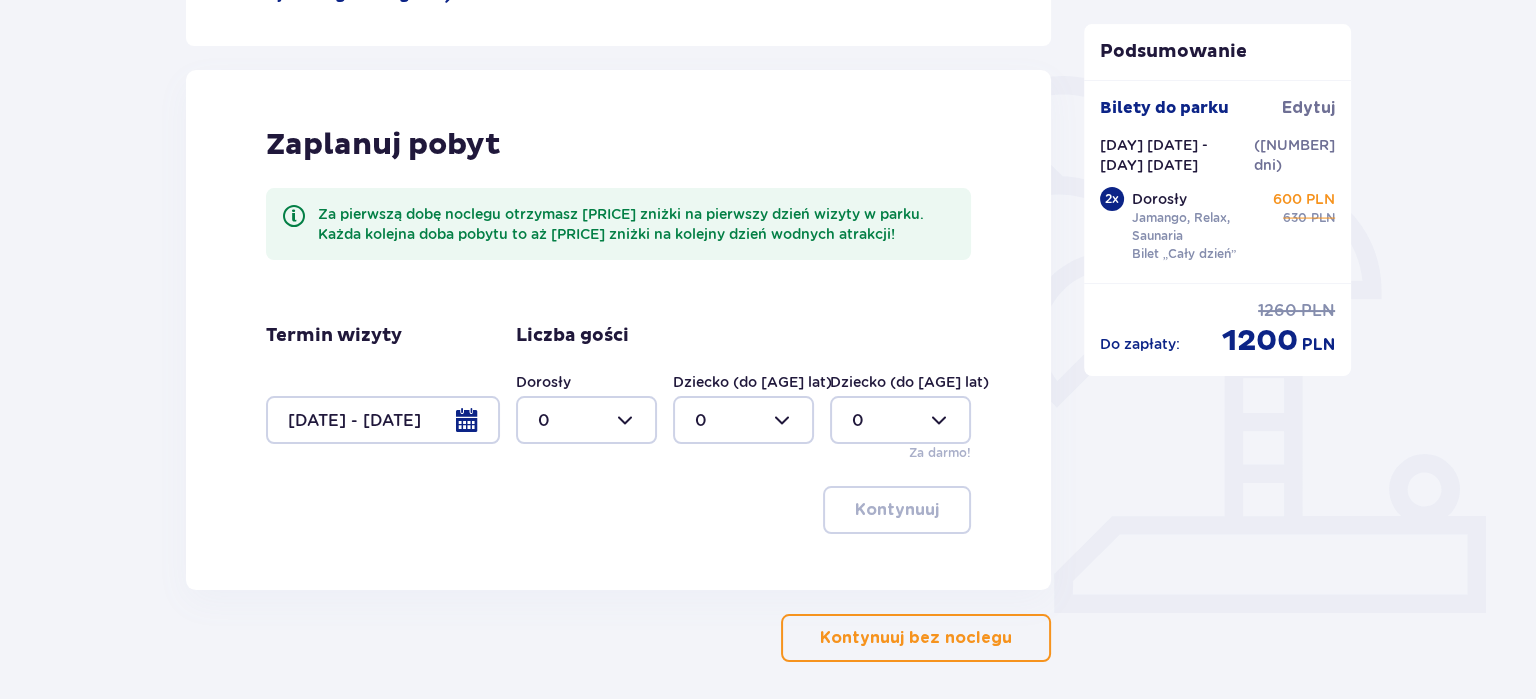 click at bounding box center [586, 420] 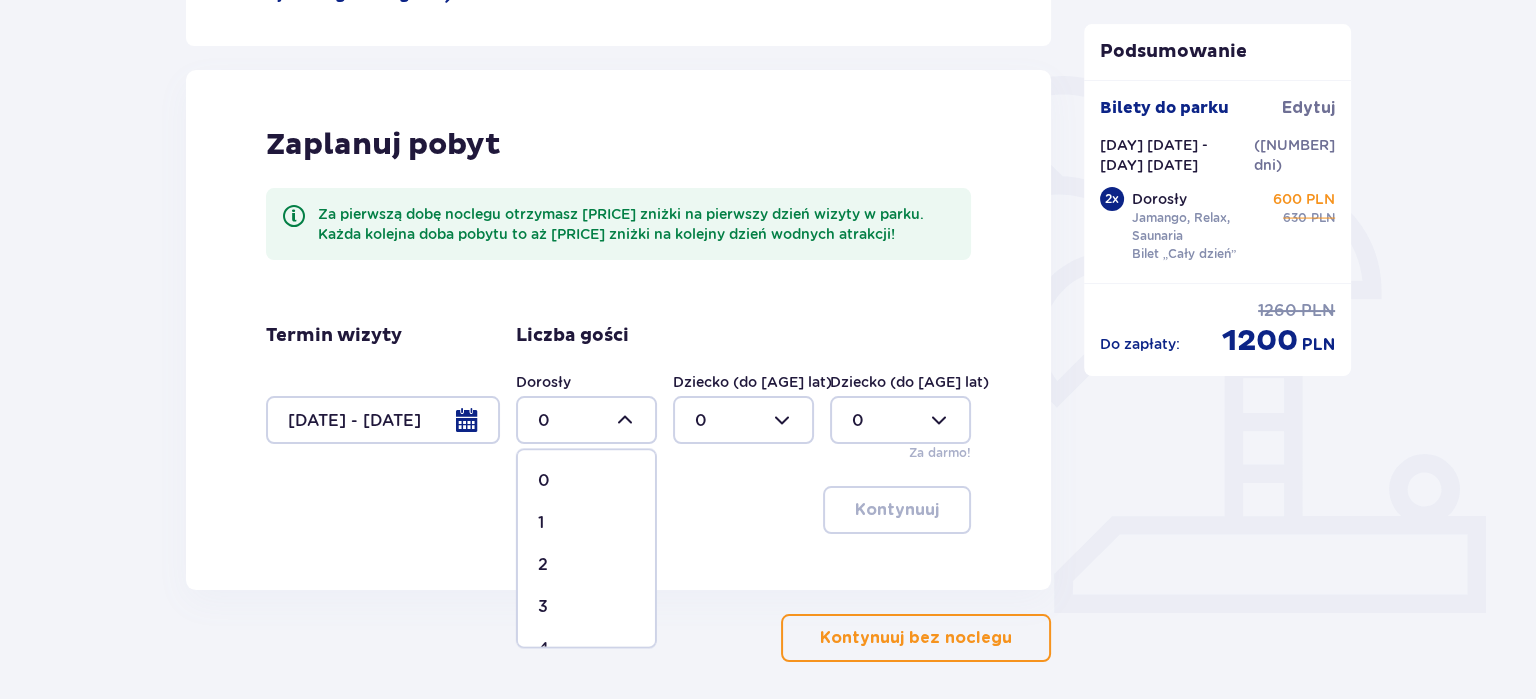 click on "2" at bounding box center (586, 565) 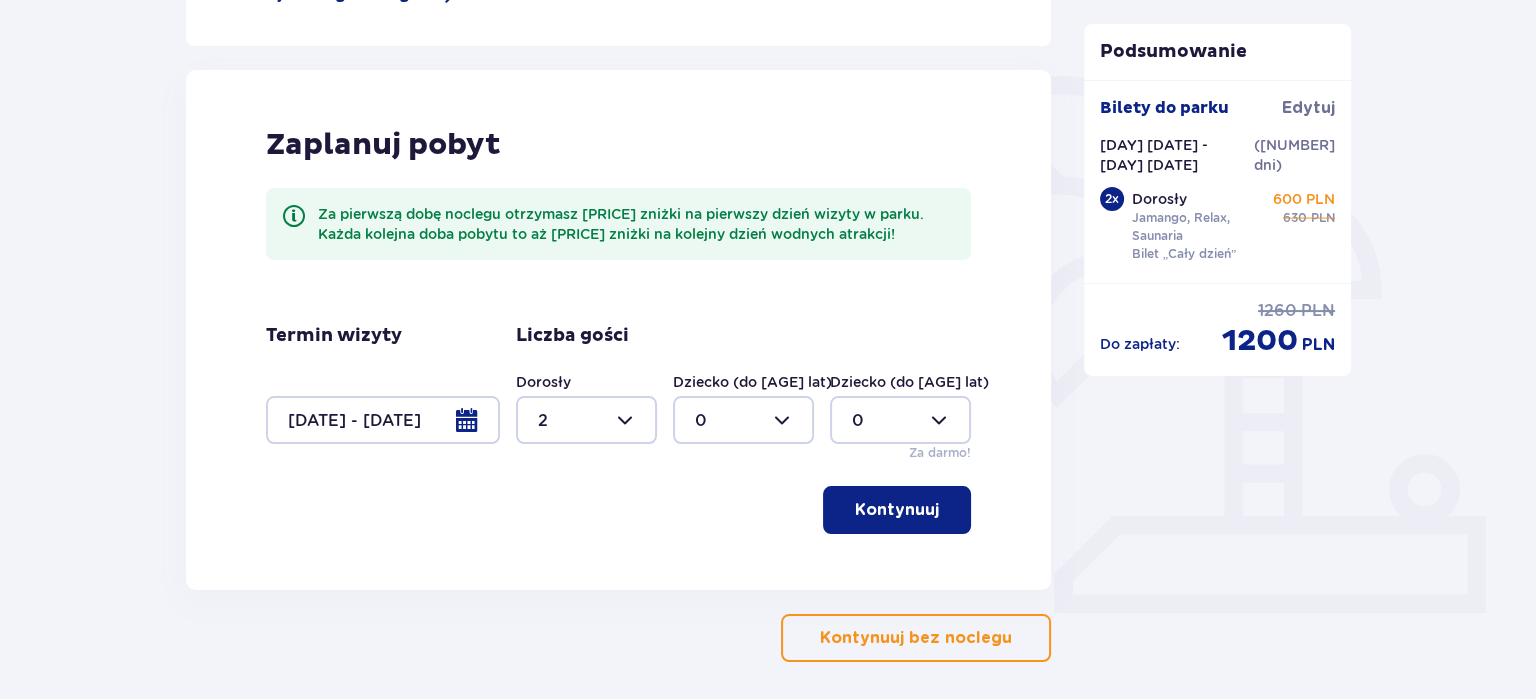 type on "2" 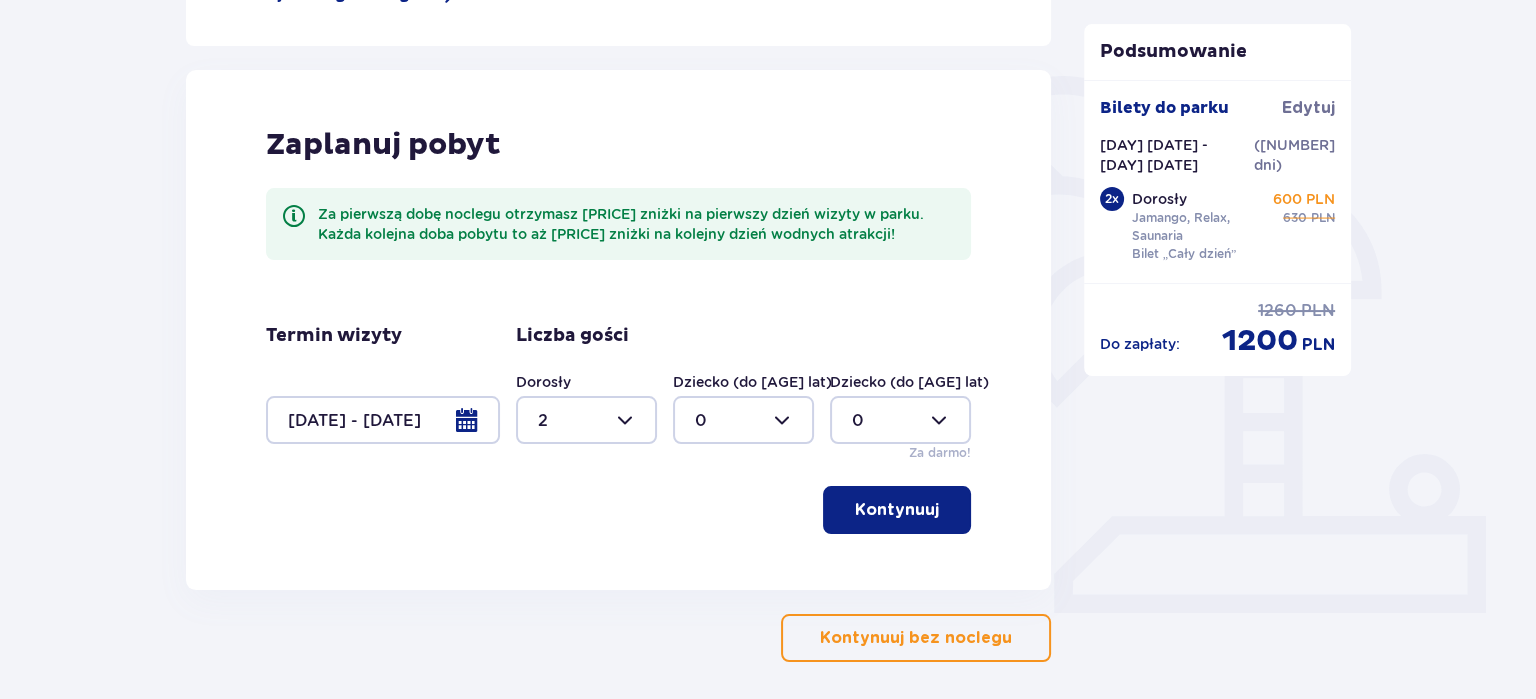 click on "Kontynuuj" at bounding box center [897, 510] 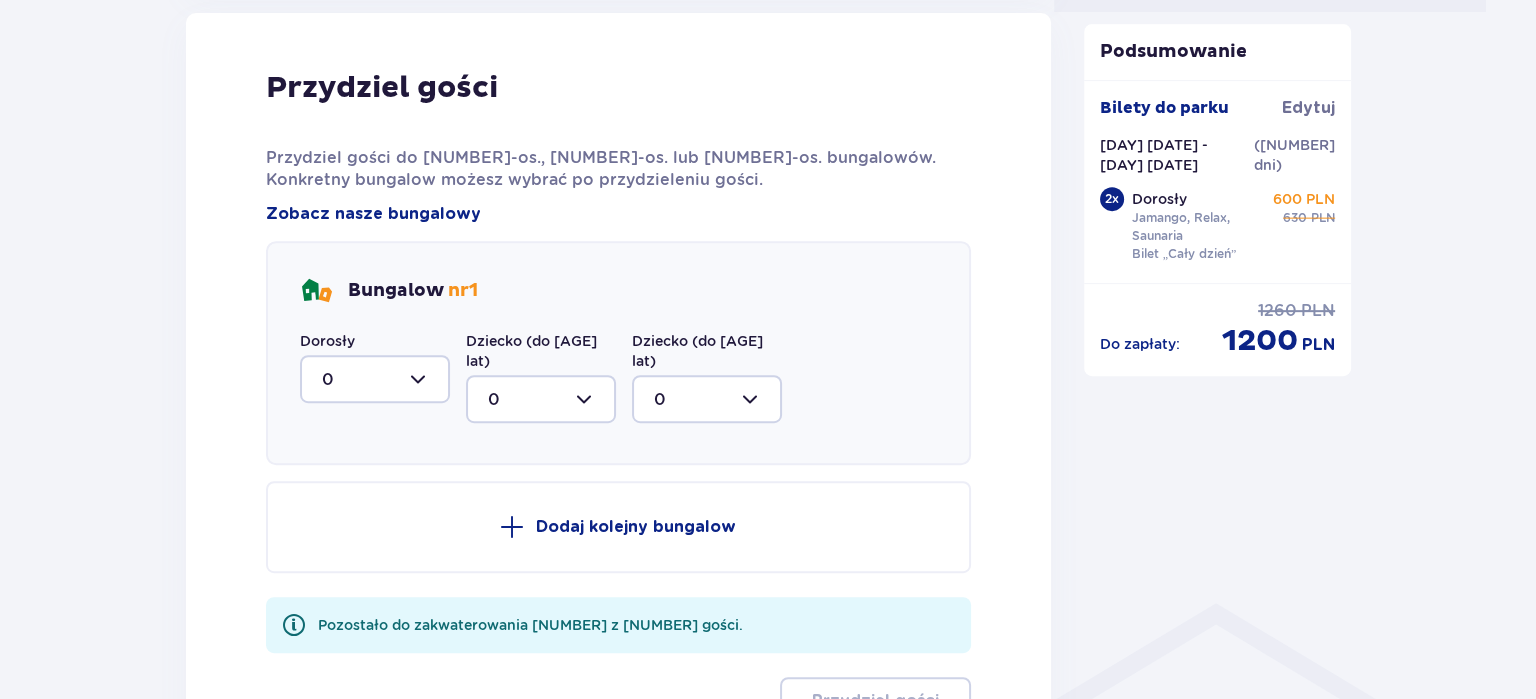 scroll, scrollTop: 1063, scrollLeft: 0, axis: vertical 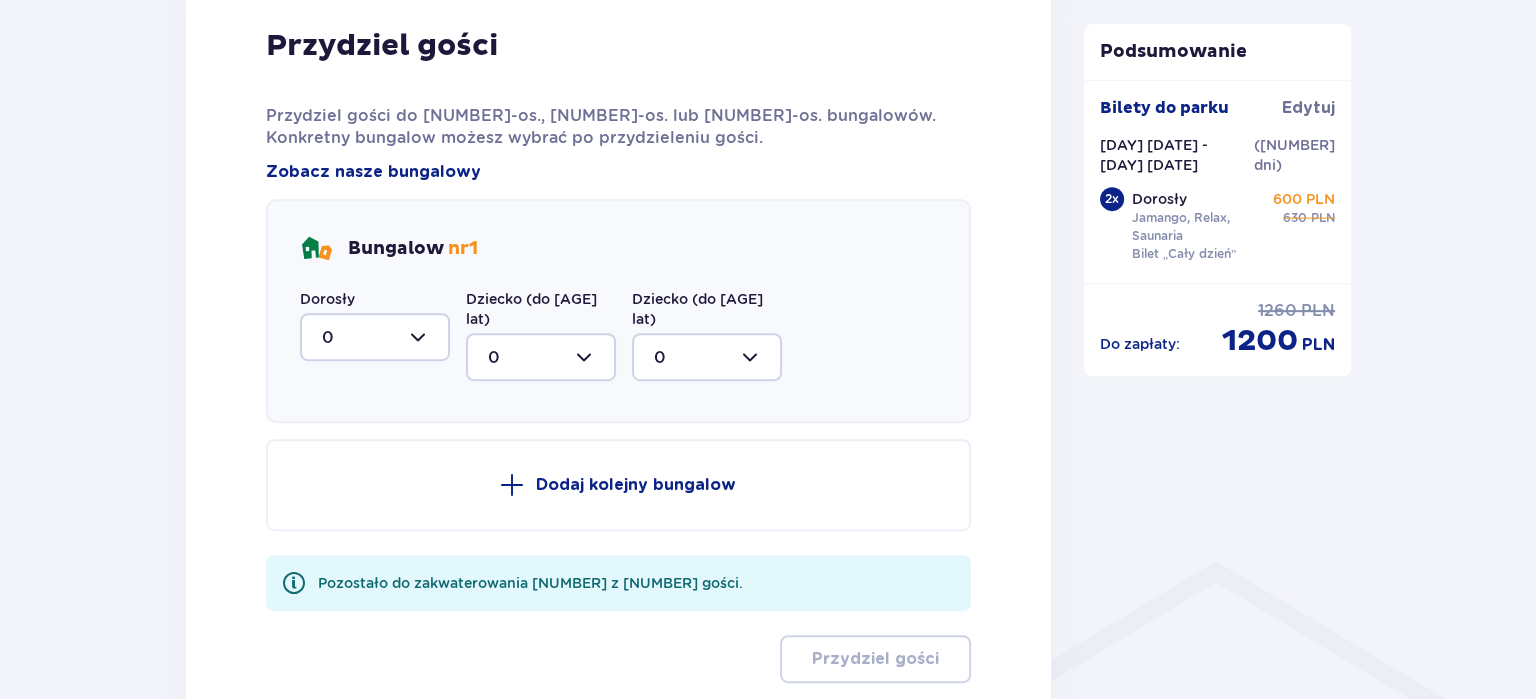 click at bounding box center [375, 337] 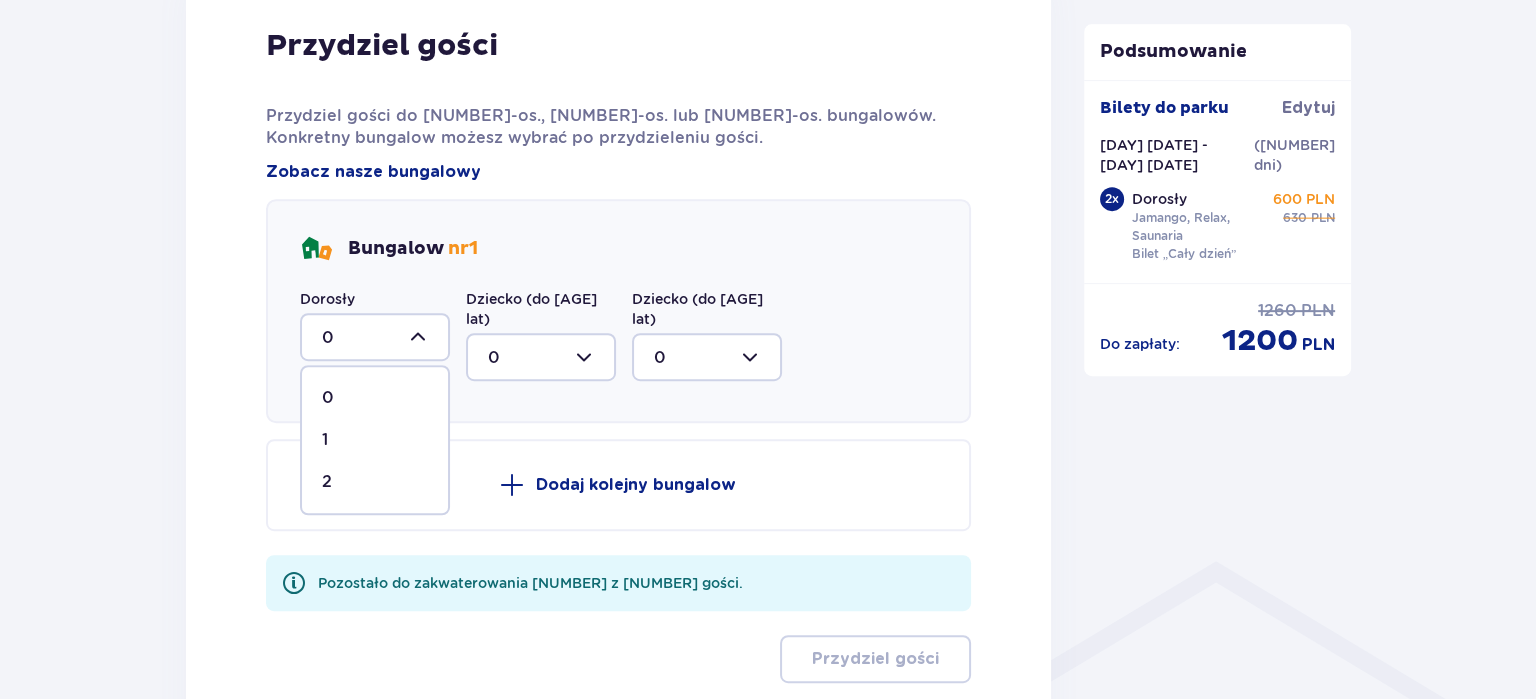 click on "2" at bounding box center (375, 482) 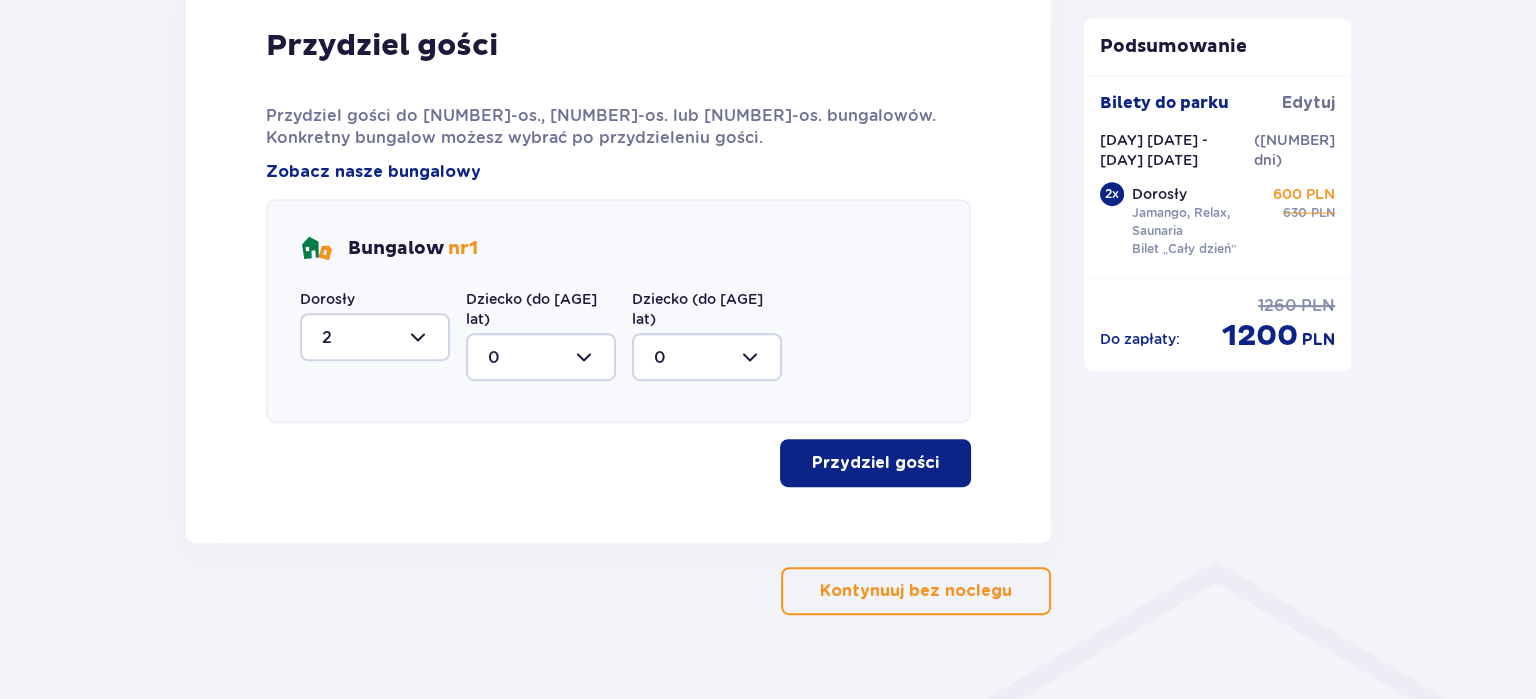 click on "Przydziel gości" at bounding box center [875, 463] 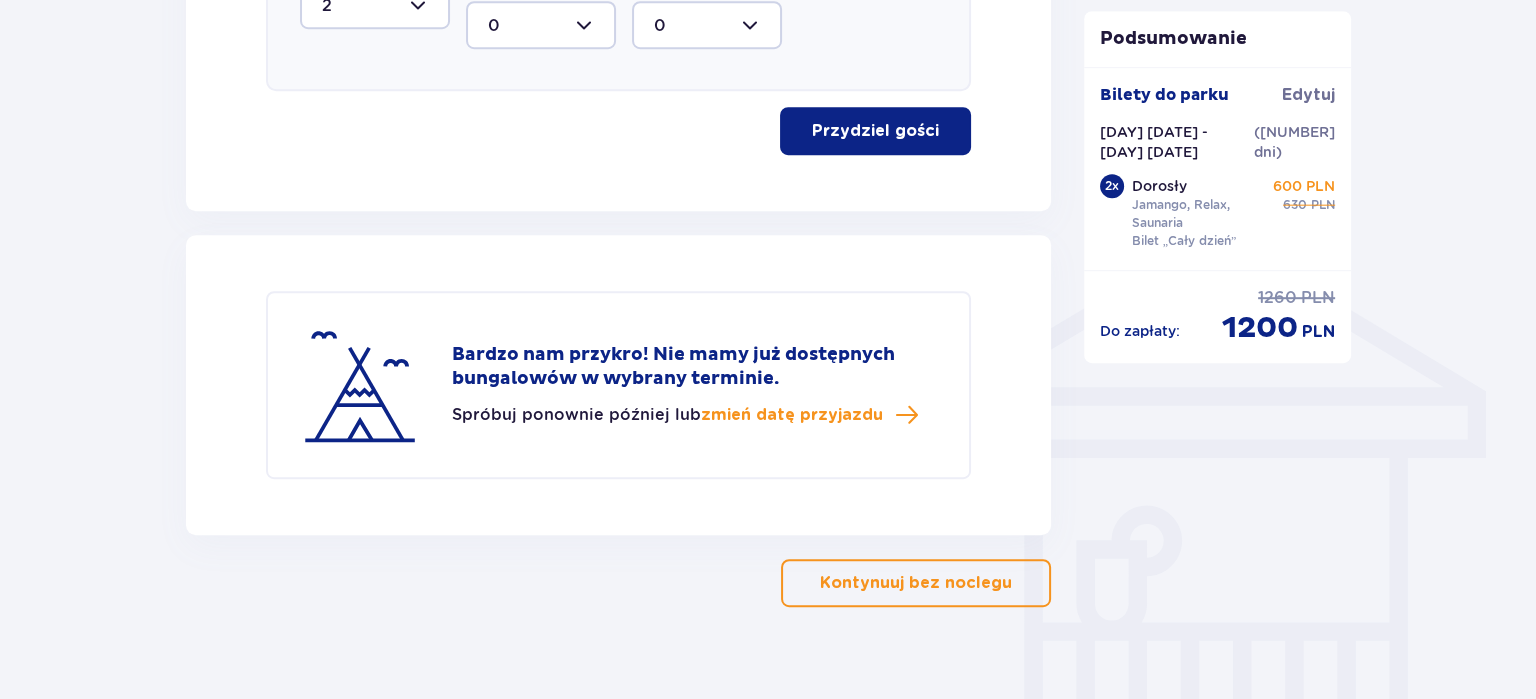 scroll, scrollTop: 1401, scrollLeft: 0, axis: vertical 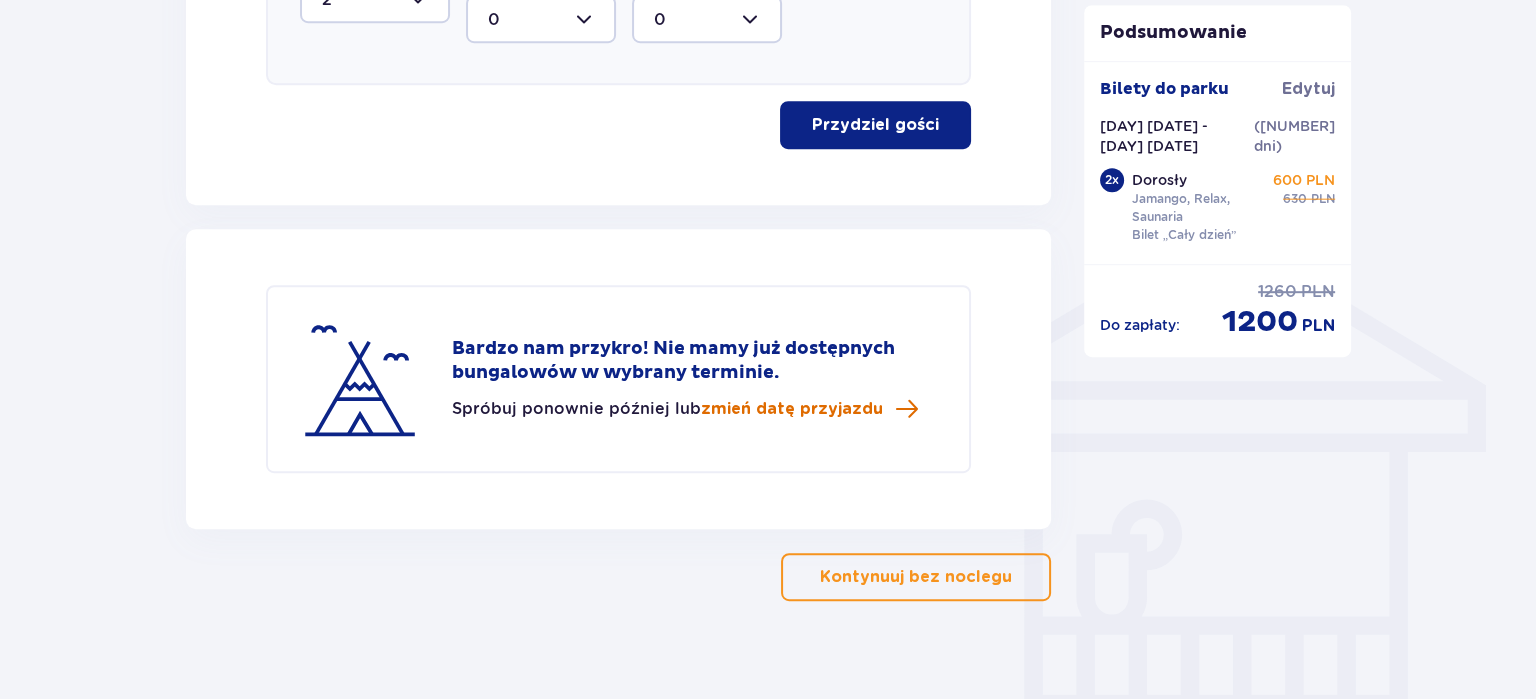 click on "zmień datę przyjazdu" at bounding box center (792, 409) 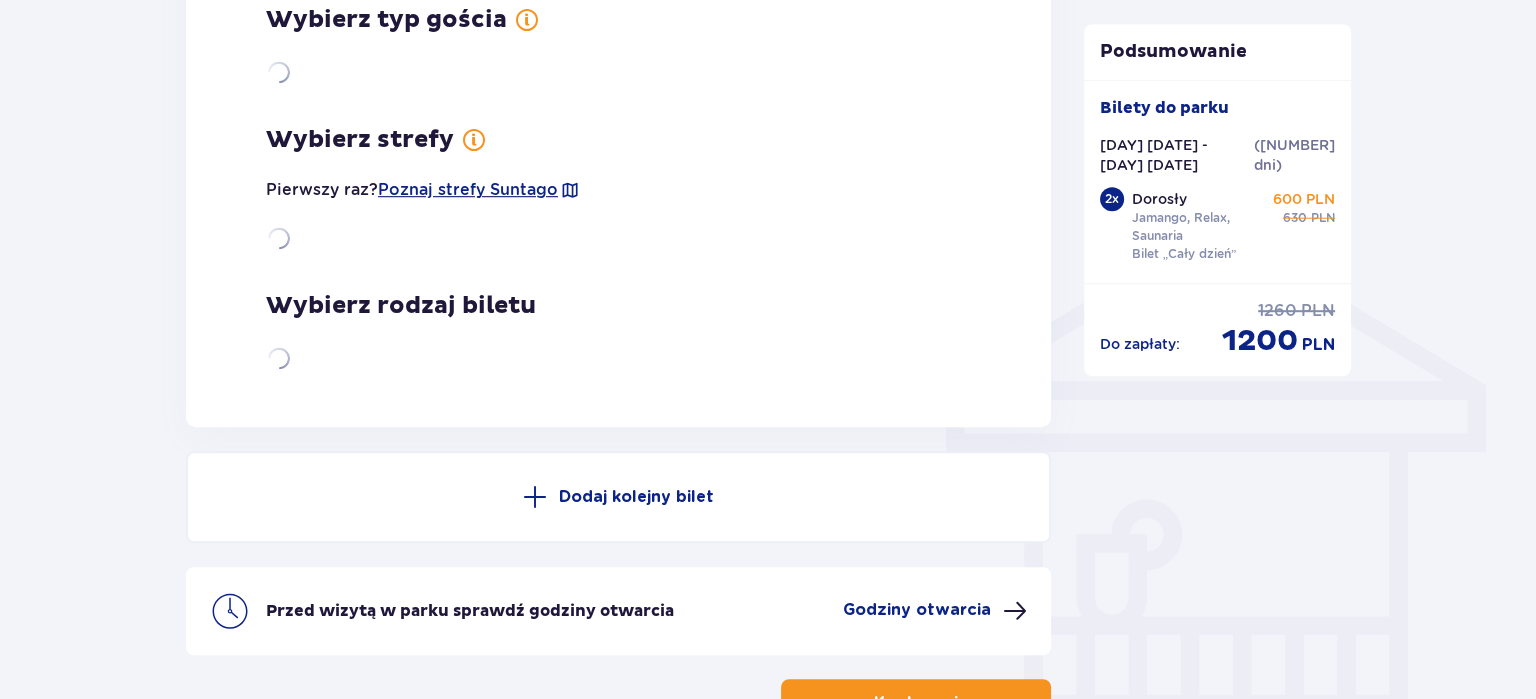 scroll, scrollTop: 0, scrollLeft: 0, axis: both 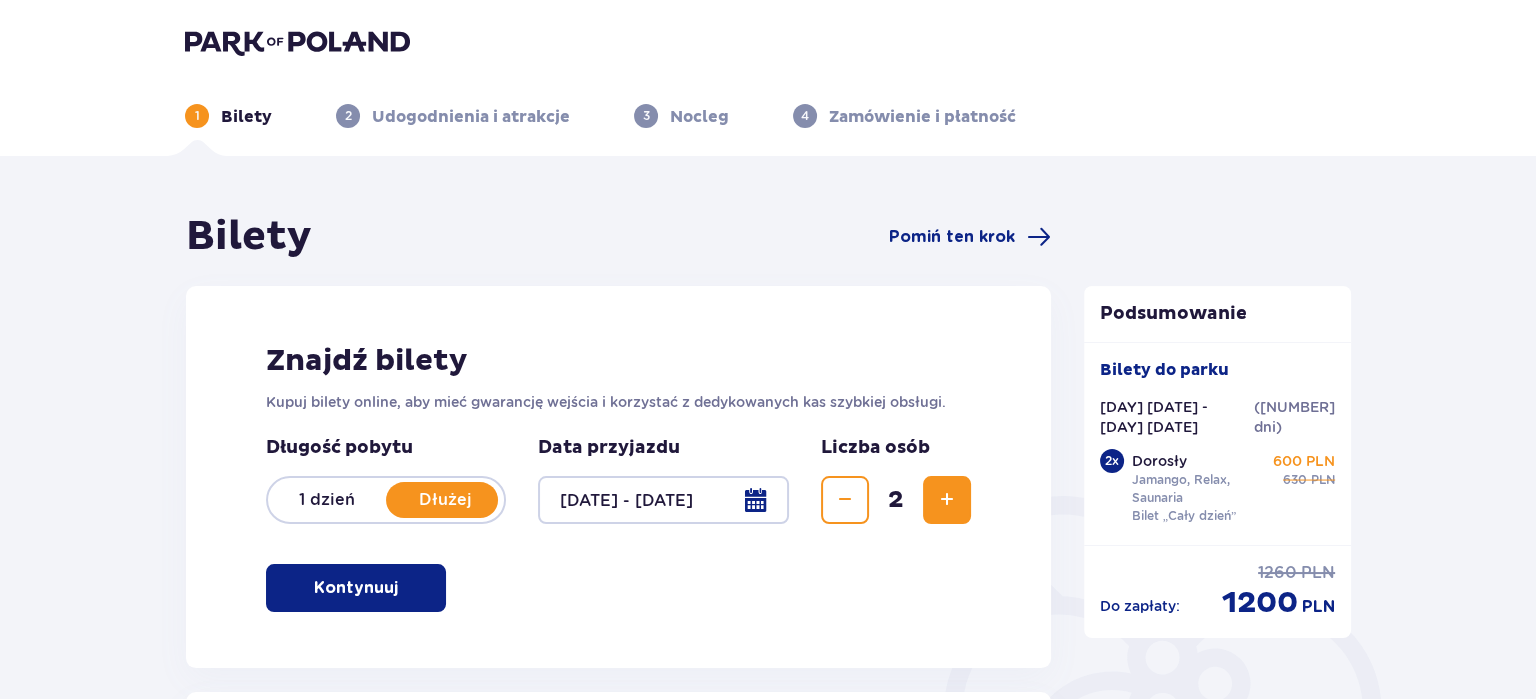 click at bounding box center [663, 500] 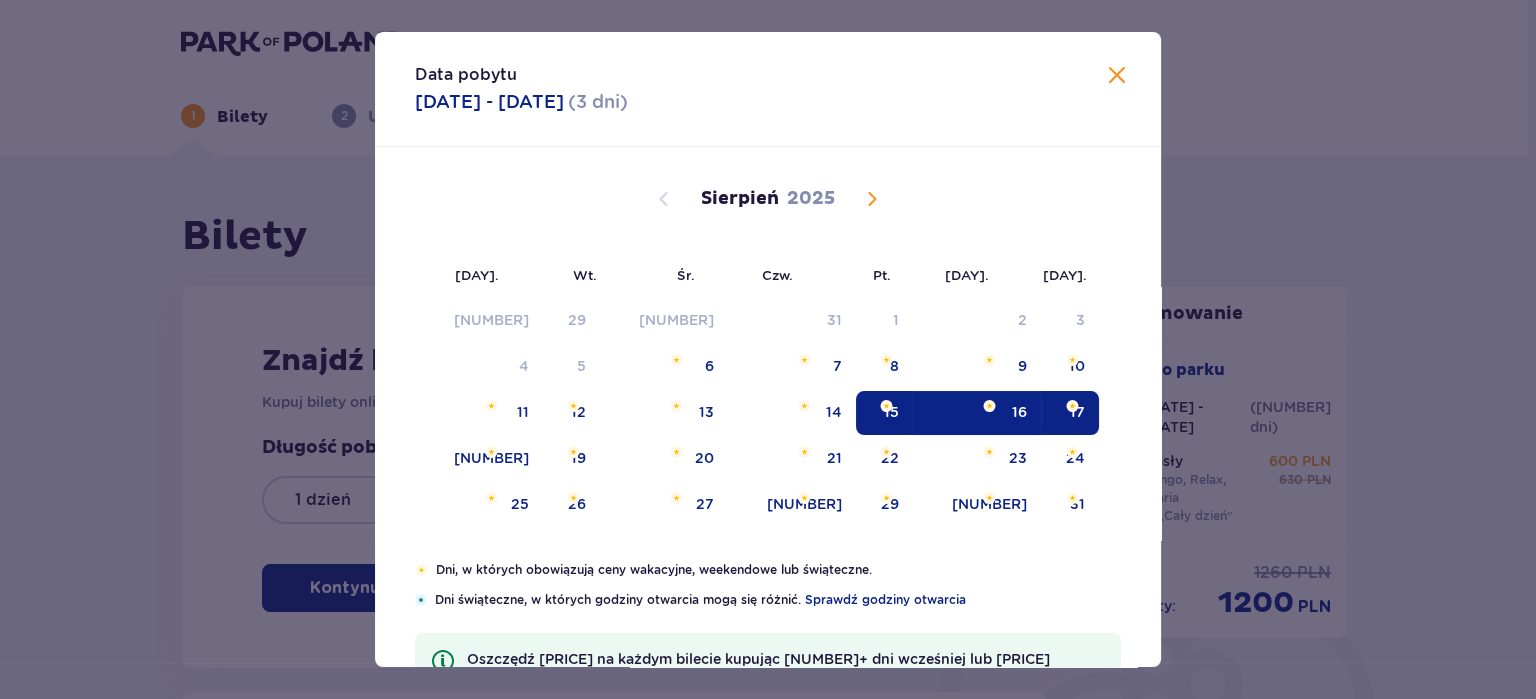 click on "16" at bounding box center (1019, 412) 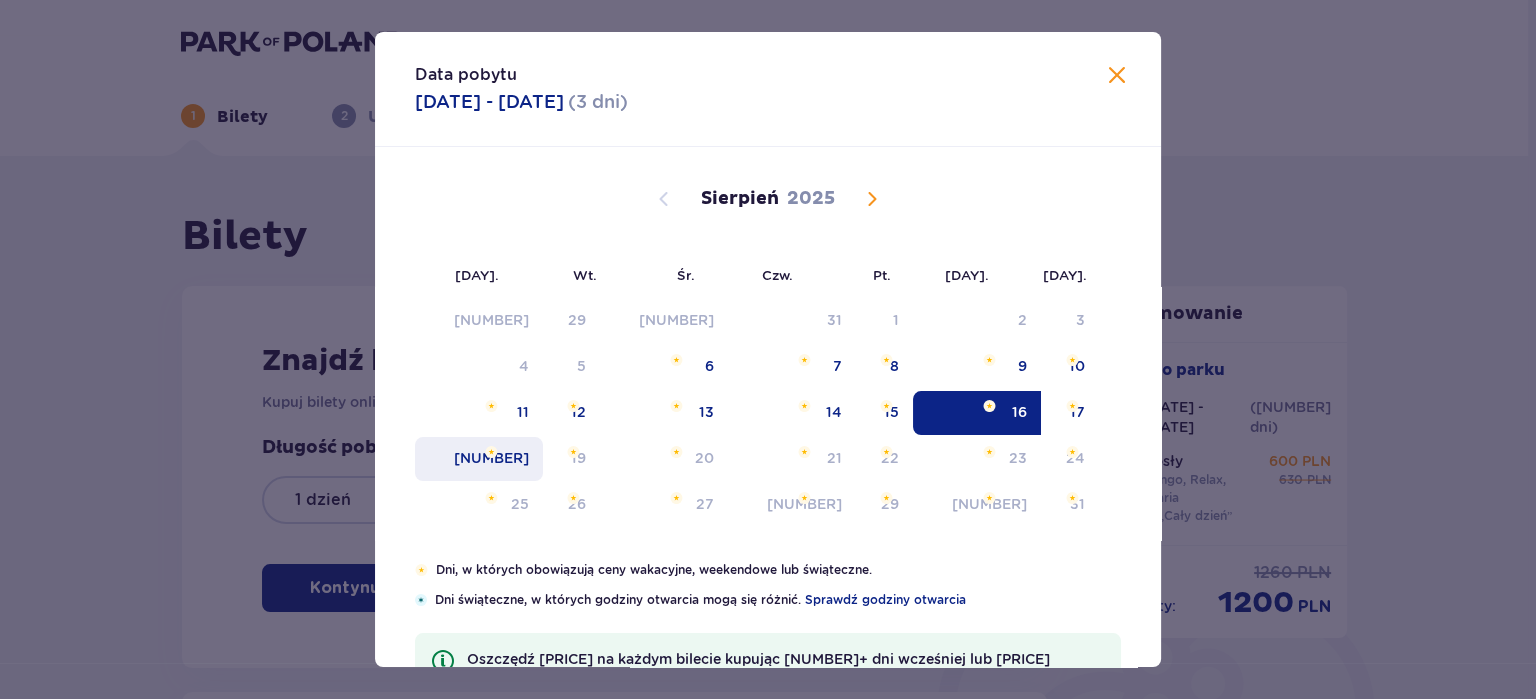 click on "[NUMBER]" at bounding box center (491, 458) 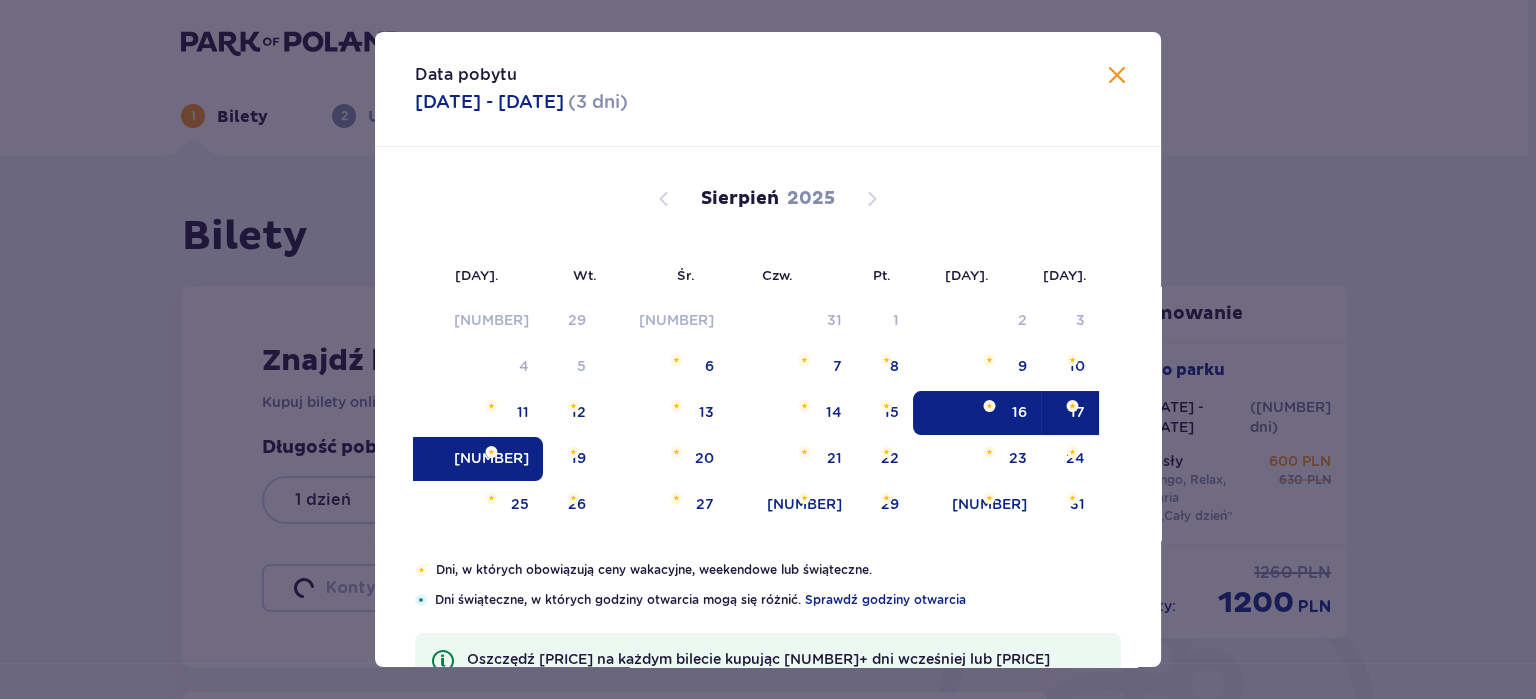 type on "[DATE] - [DATE]" 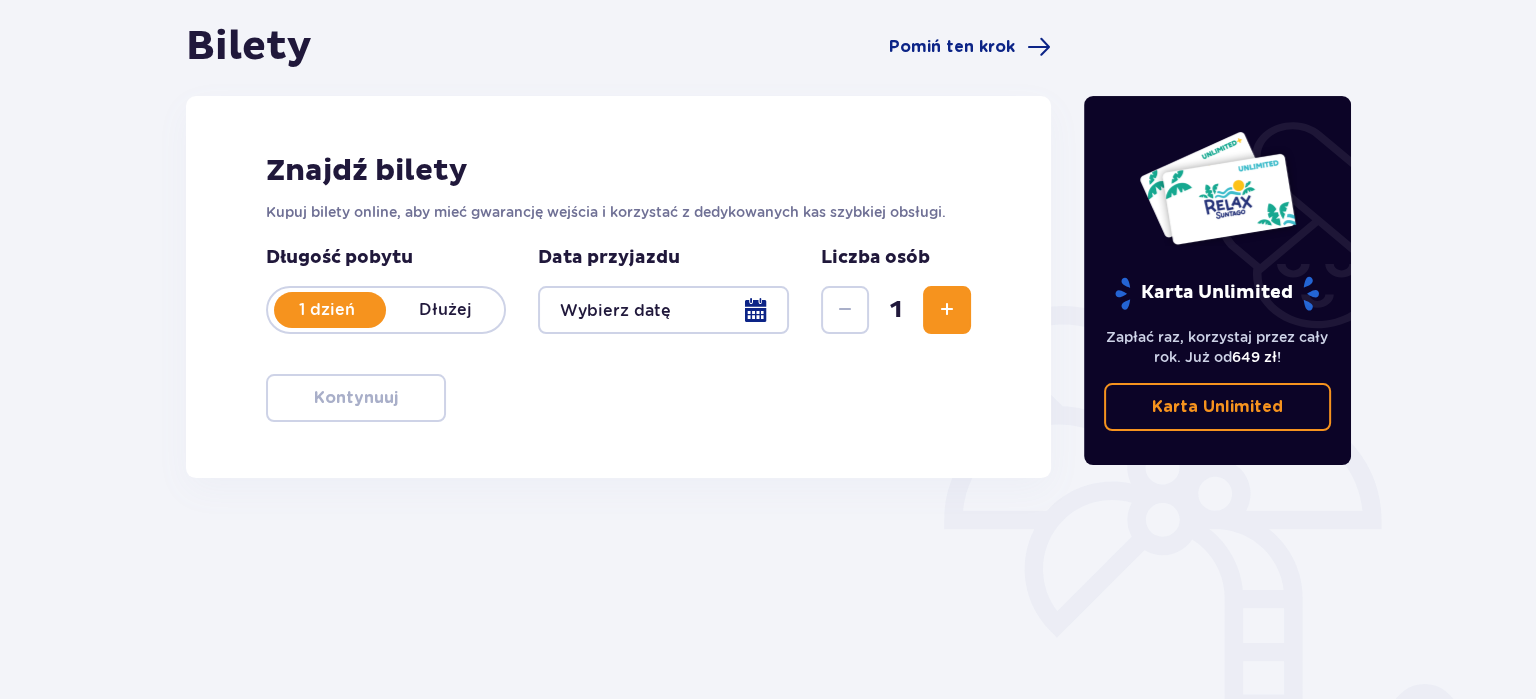 scroll, scrollTop: 210, scrollLeft: 0, axis: vertical 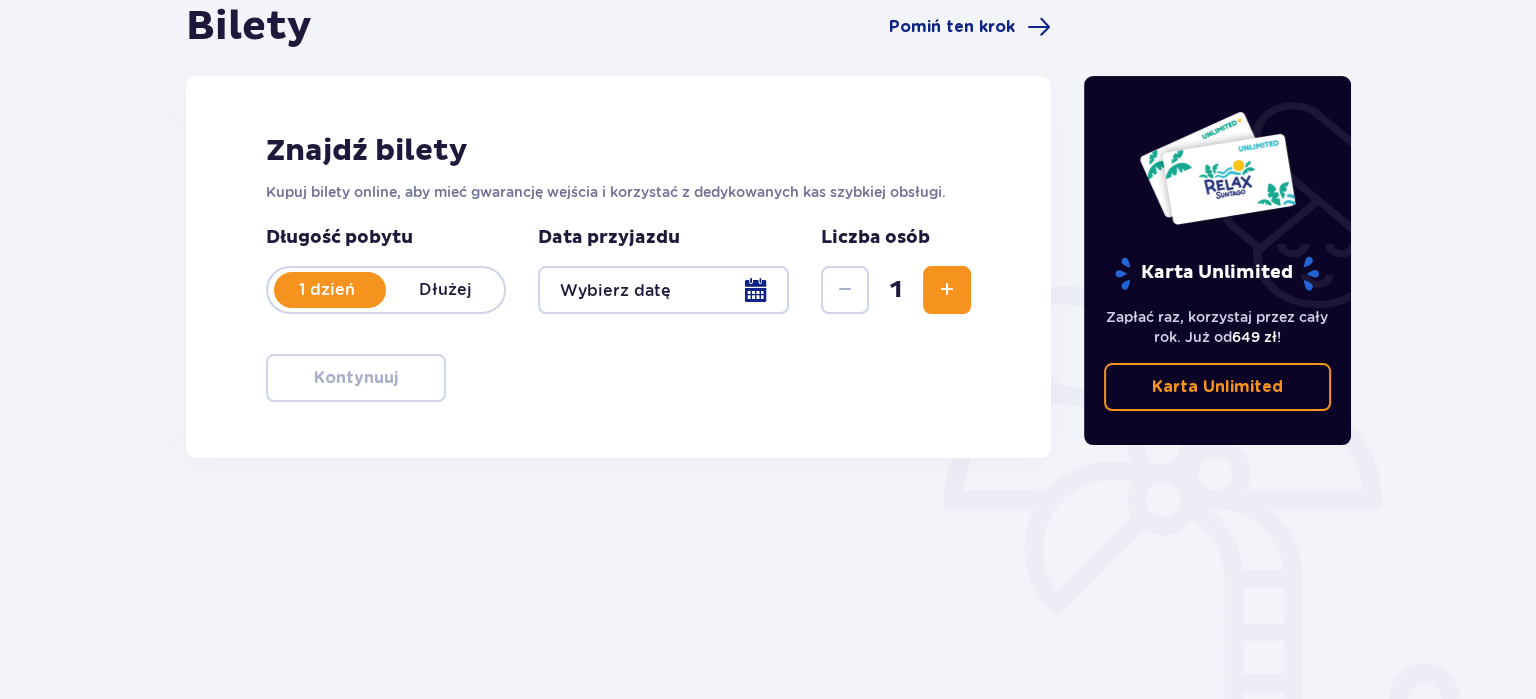 click at bounding box center (947, 290) 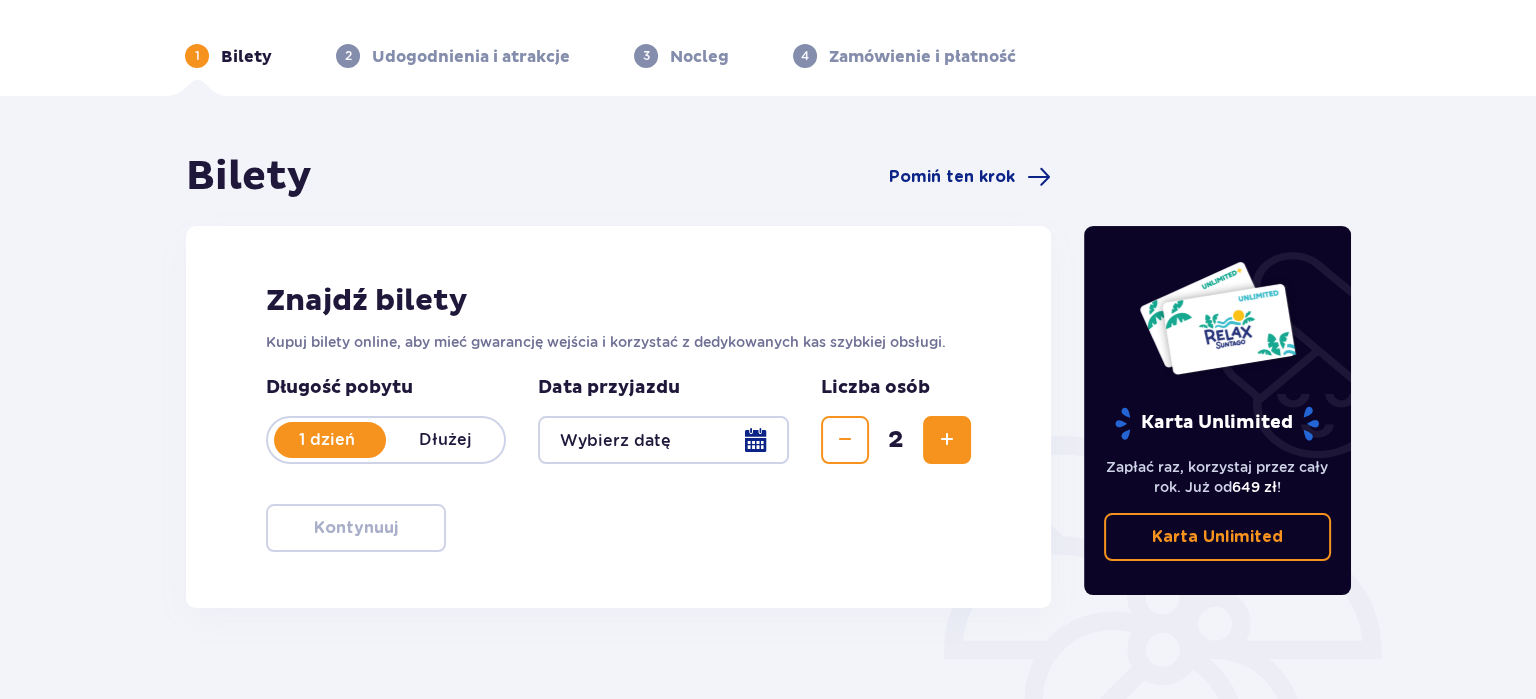 scroll, scrollTop: 0, scrollLeft: 0, axis: both 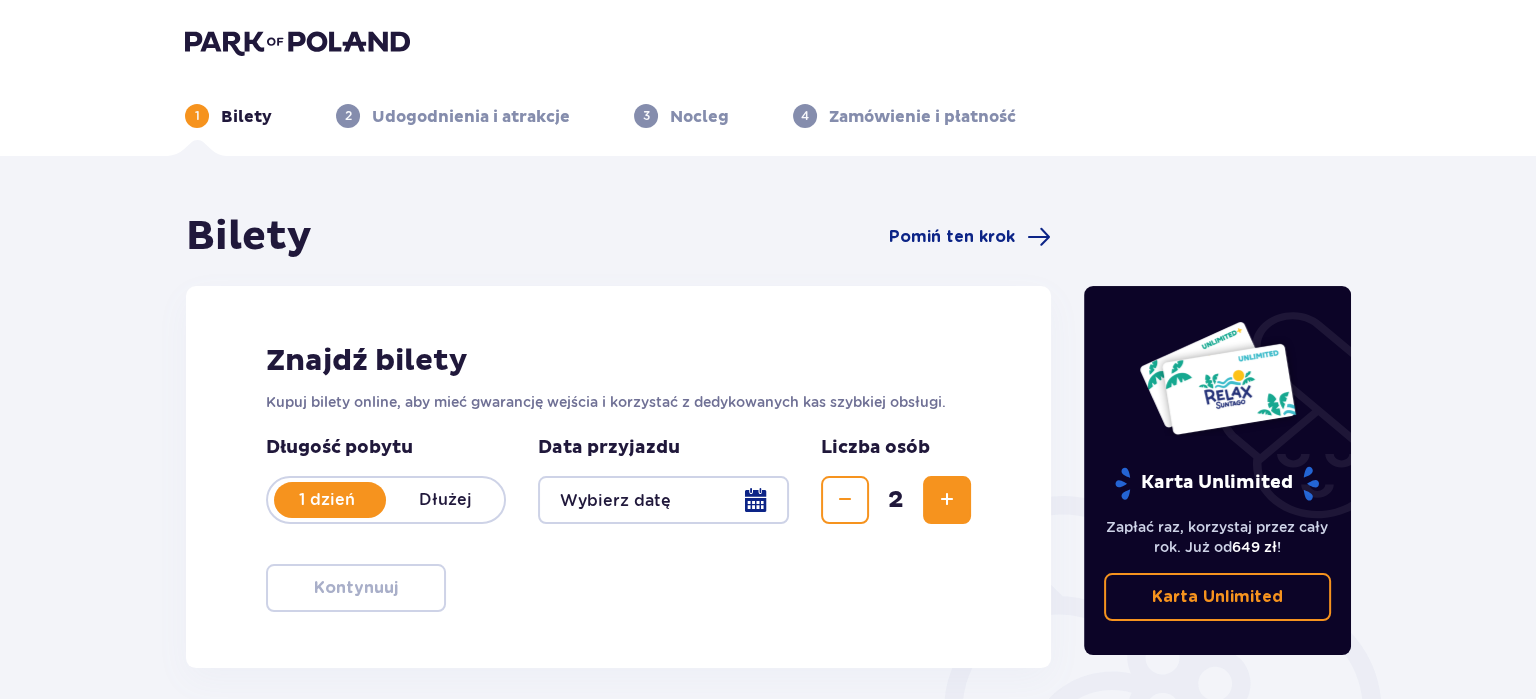 click on "Nocleg" at bounding box center [681, 116] 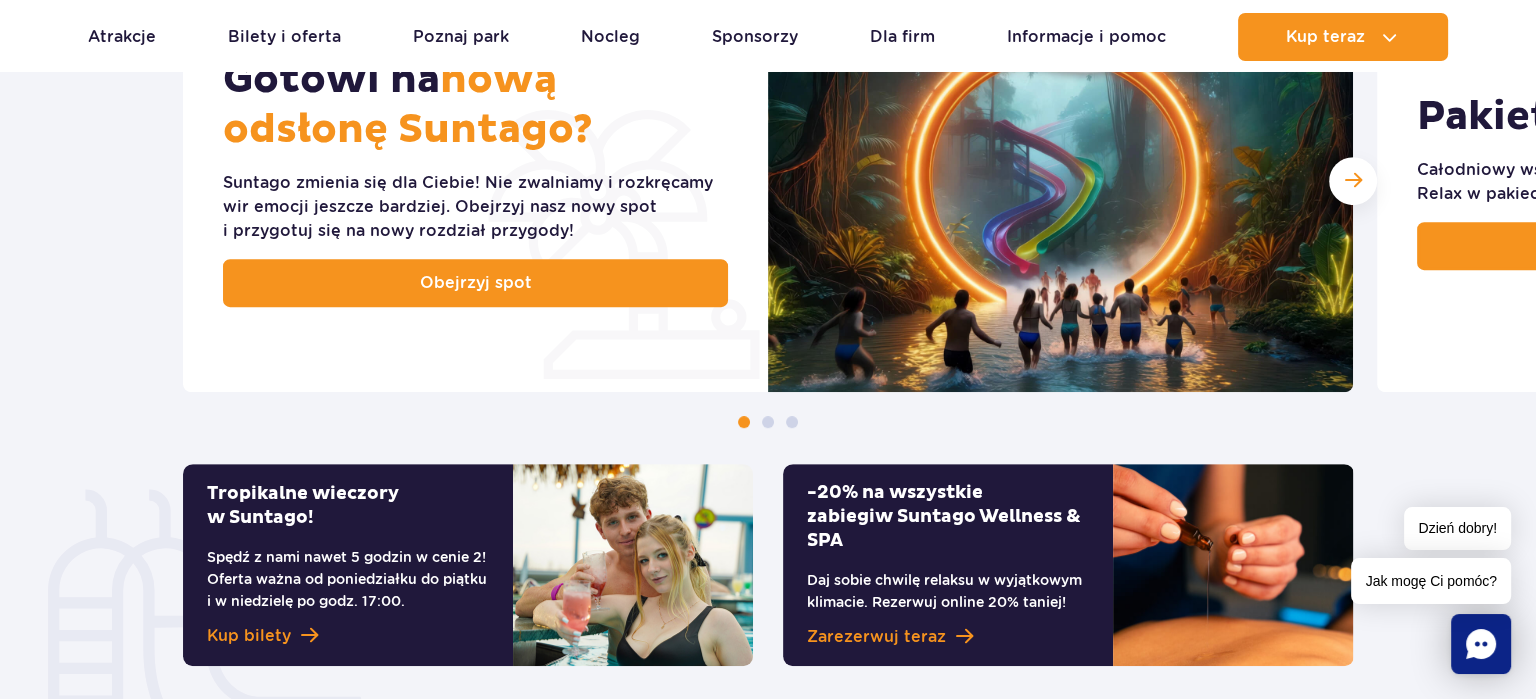 scroll, scrollTop: 947, scrollLeft: 0, axis: vertical 